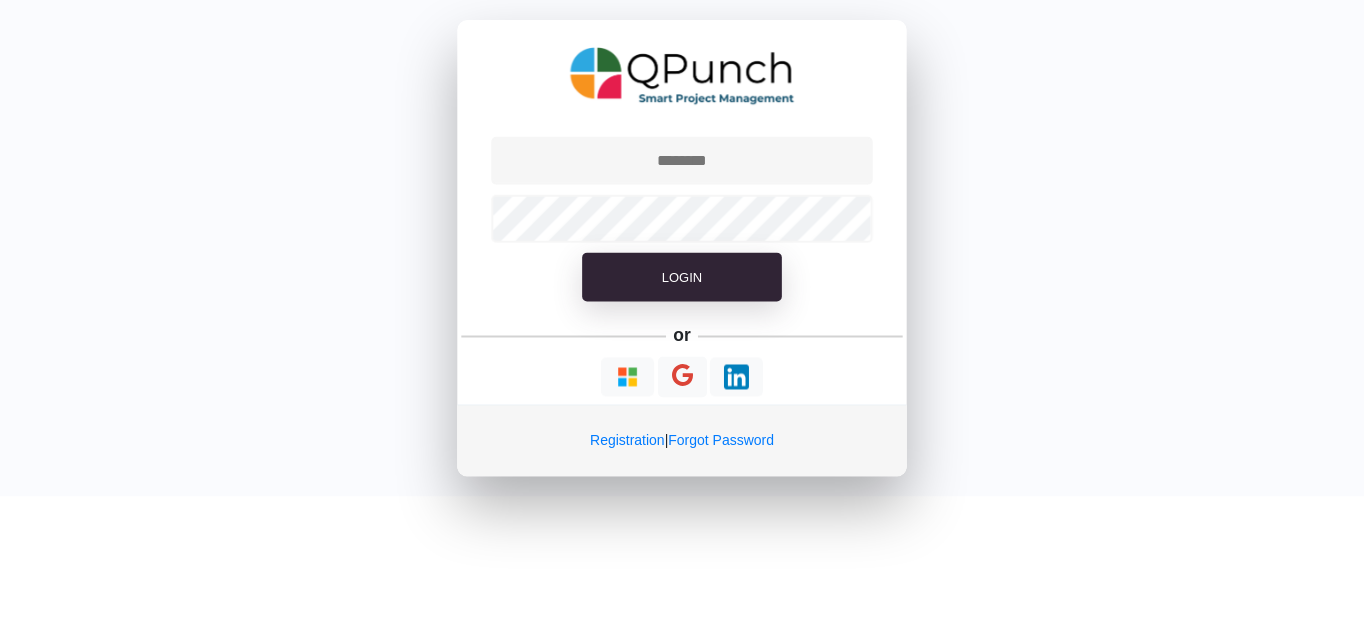 scroll, scrollTop: 0, scrollLeft: 0, axis: both 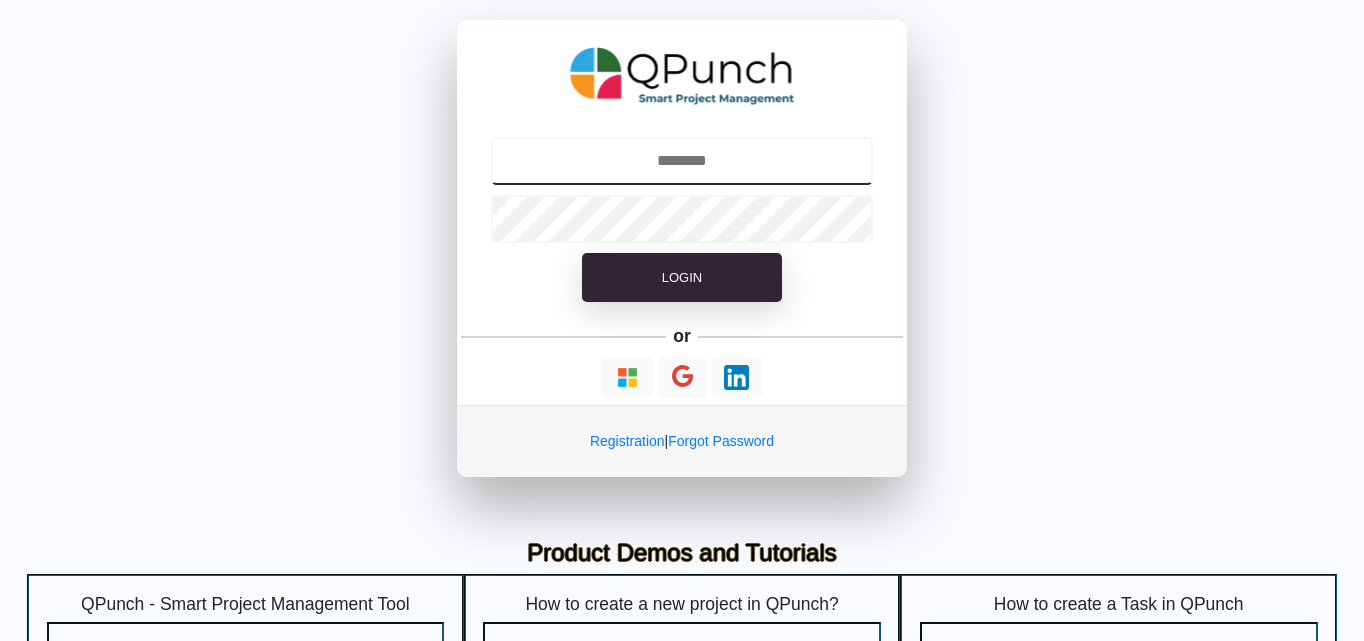 click at bounding box center [682, 161] 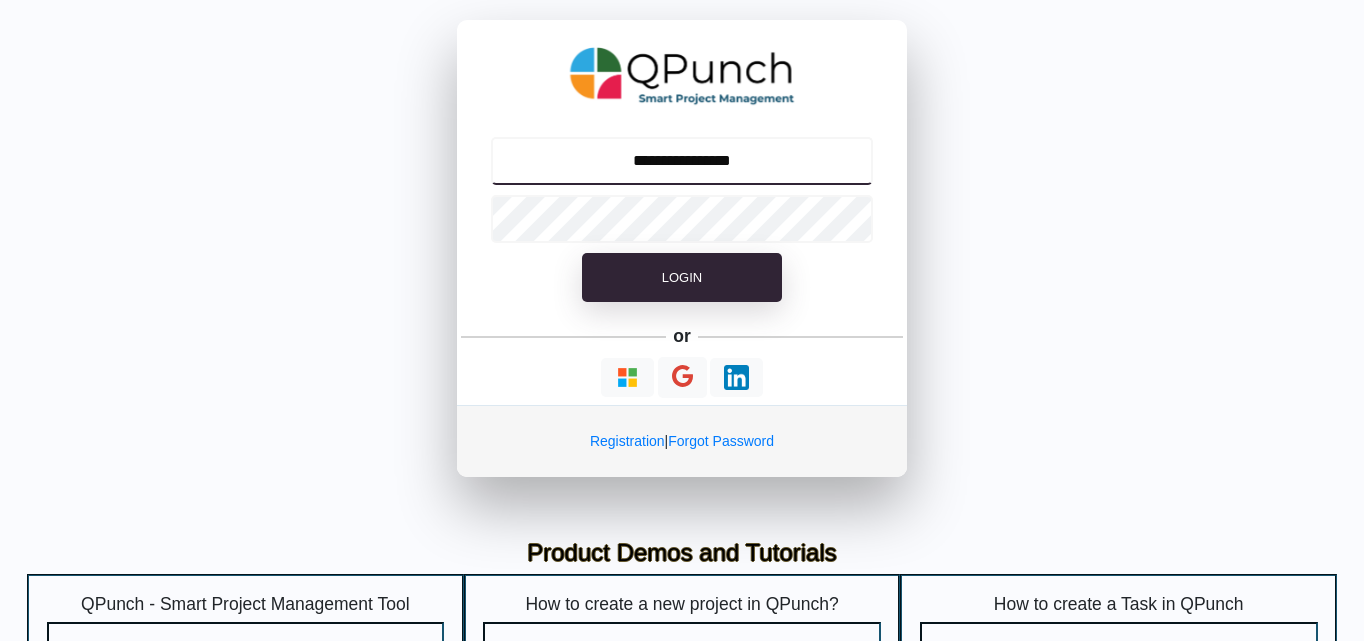 type on "**********" 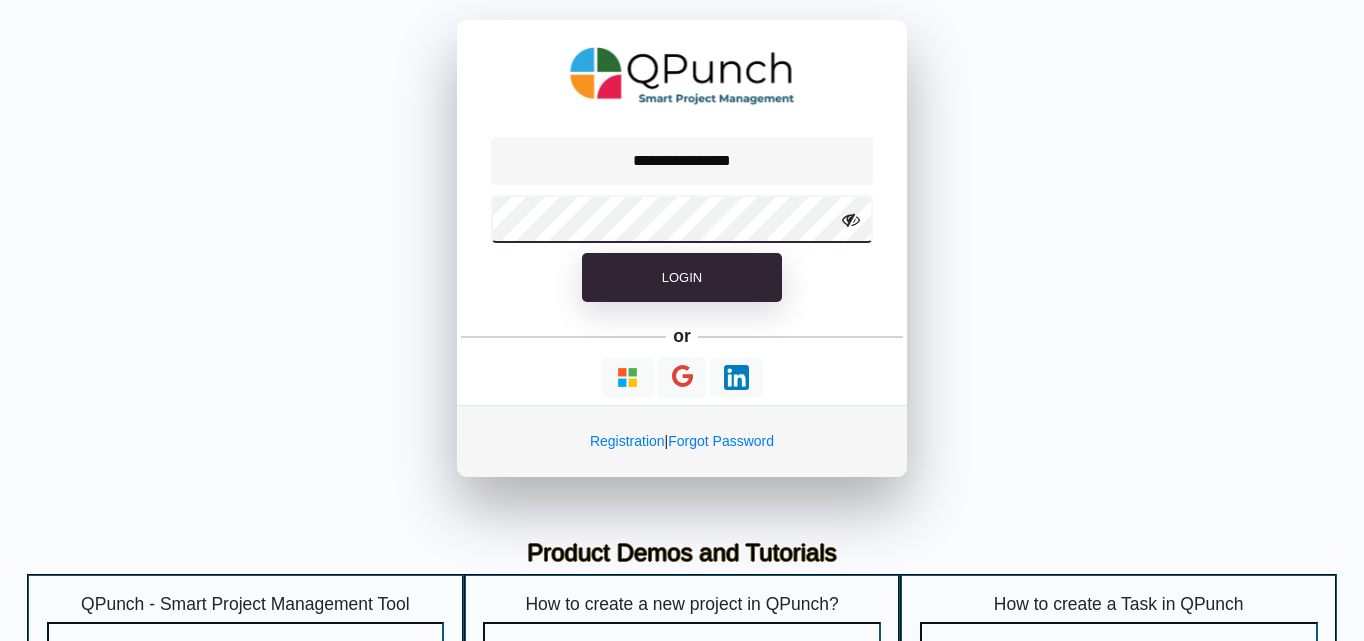 click on "Login" at bounding box center [682, 278] 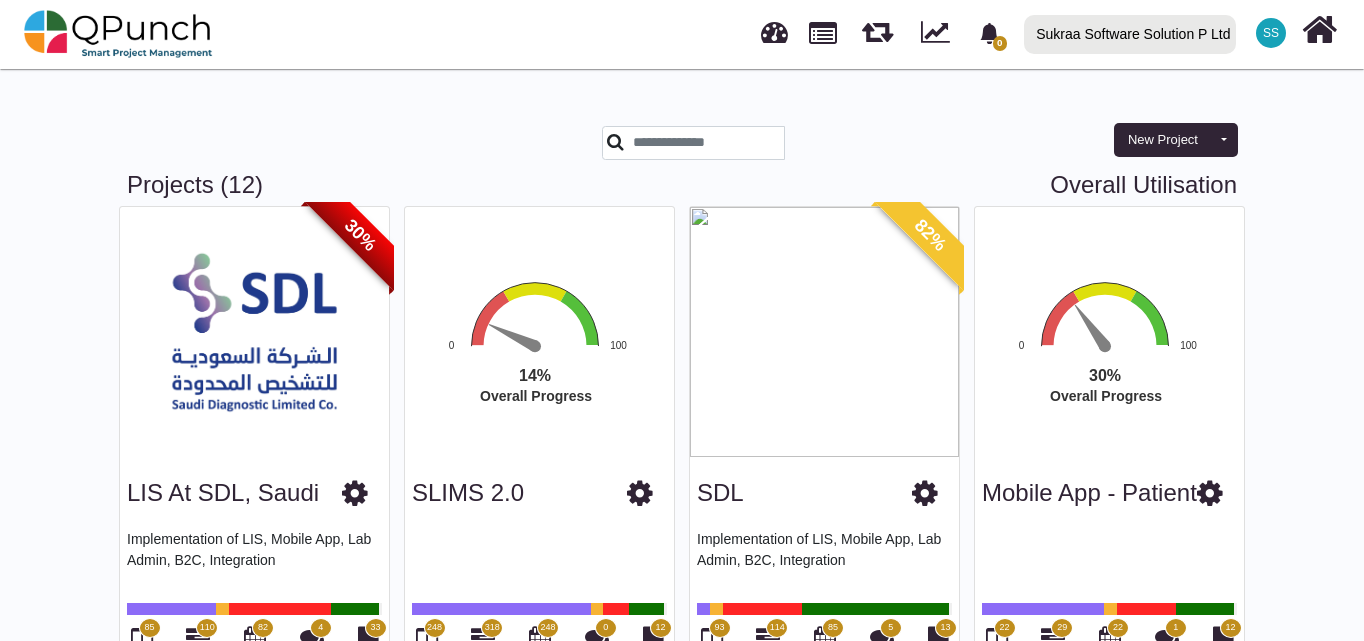 click on "Implementation of LIS, Mobile App, Lab Admin, B2C, Integration" at bounding box center [254, 559] 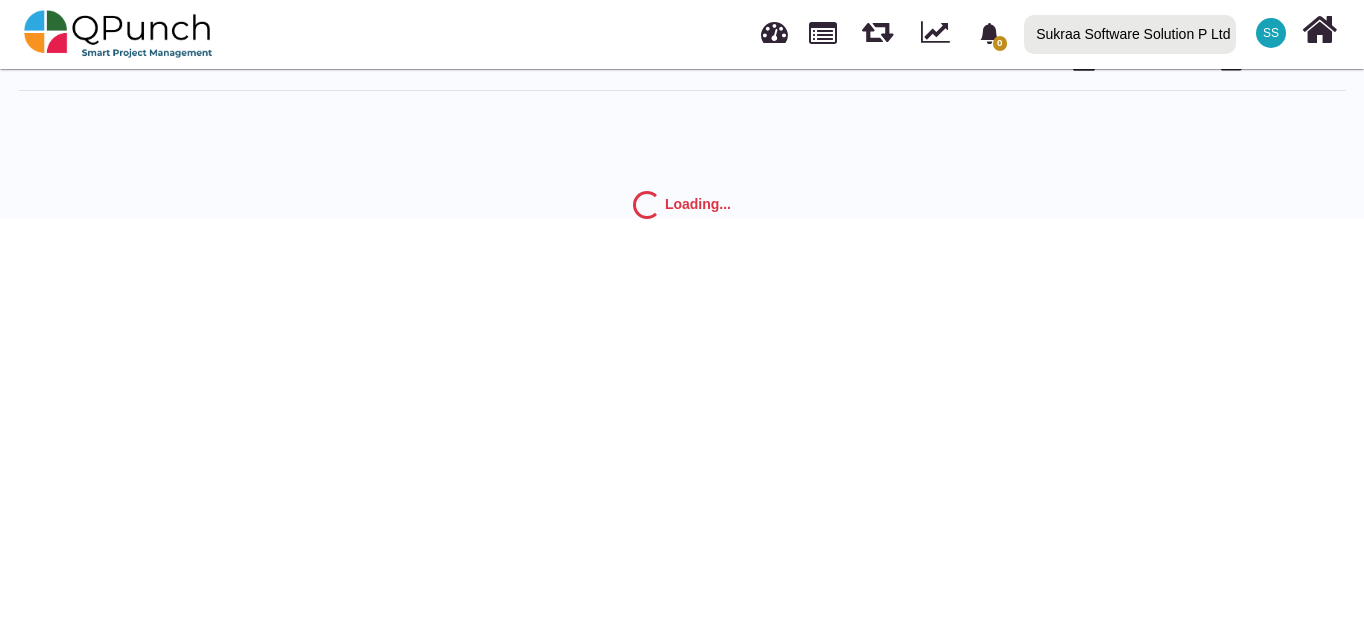 scroll, scrollTop: 64, scrollLeft: 0, axis: vertical 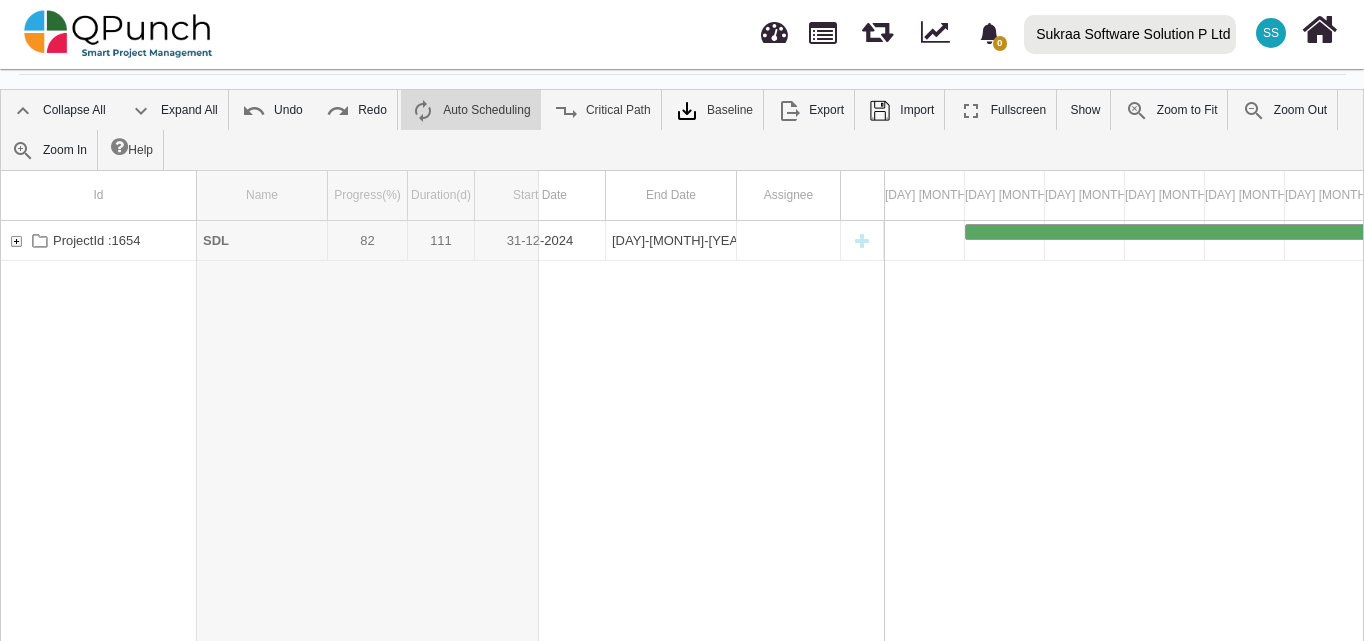 drag, startPoint x: 329, startPoint y: 206, endPoint x: 540, endPoint y: 191, distance: 211.5325 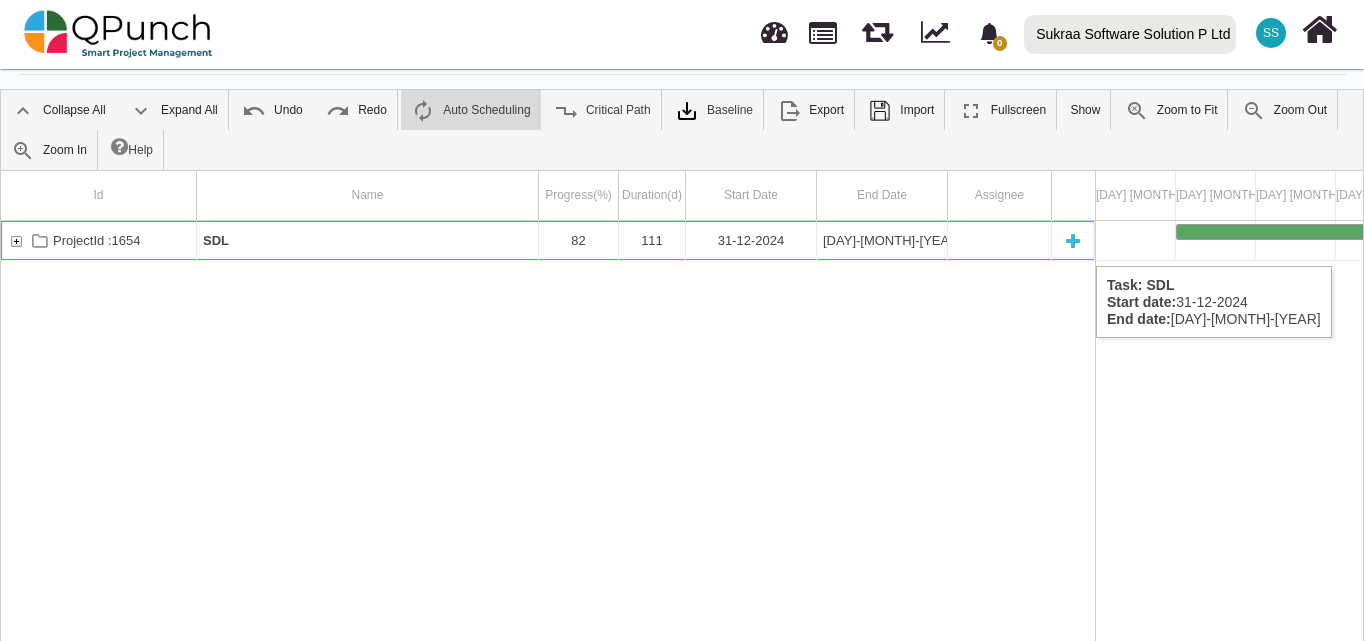click at bounding box center [16, 240] 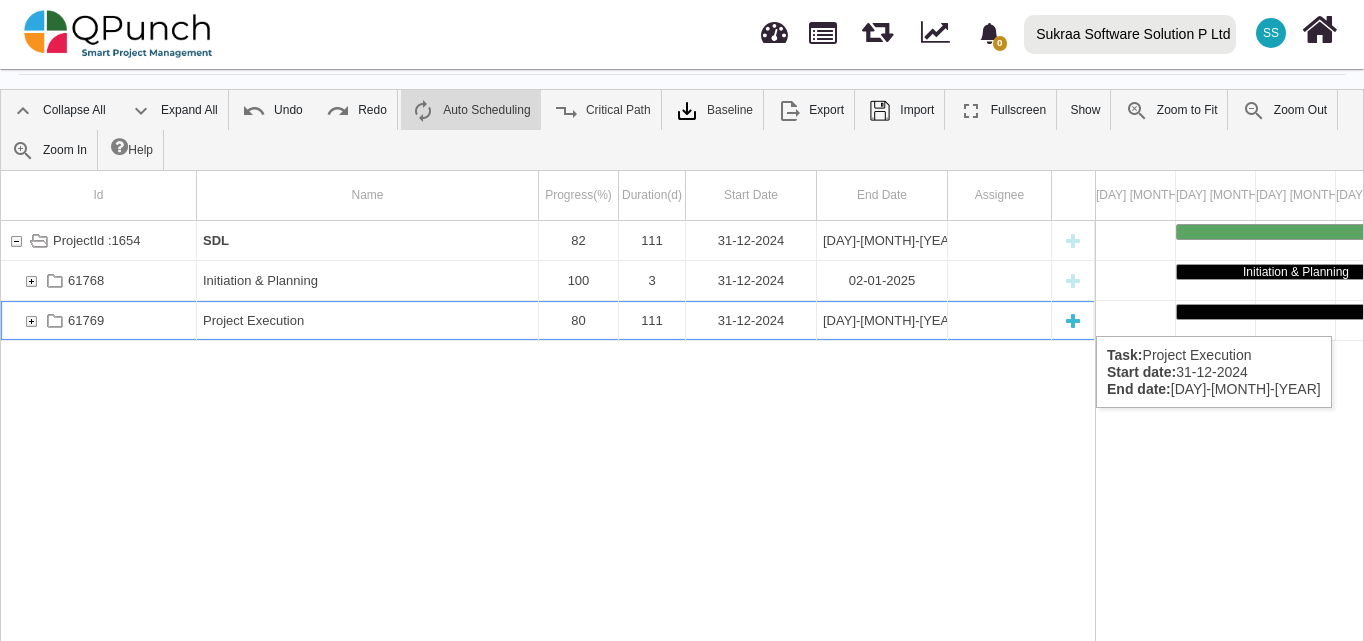 click at bounding box center (31, 320) 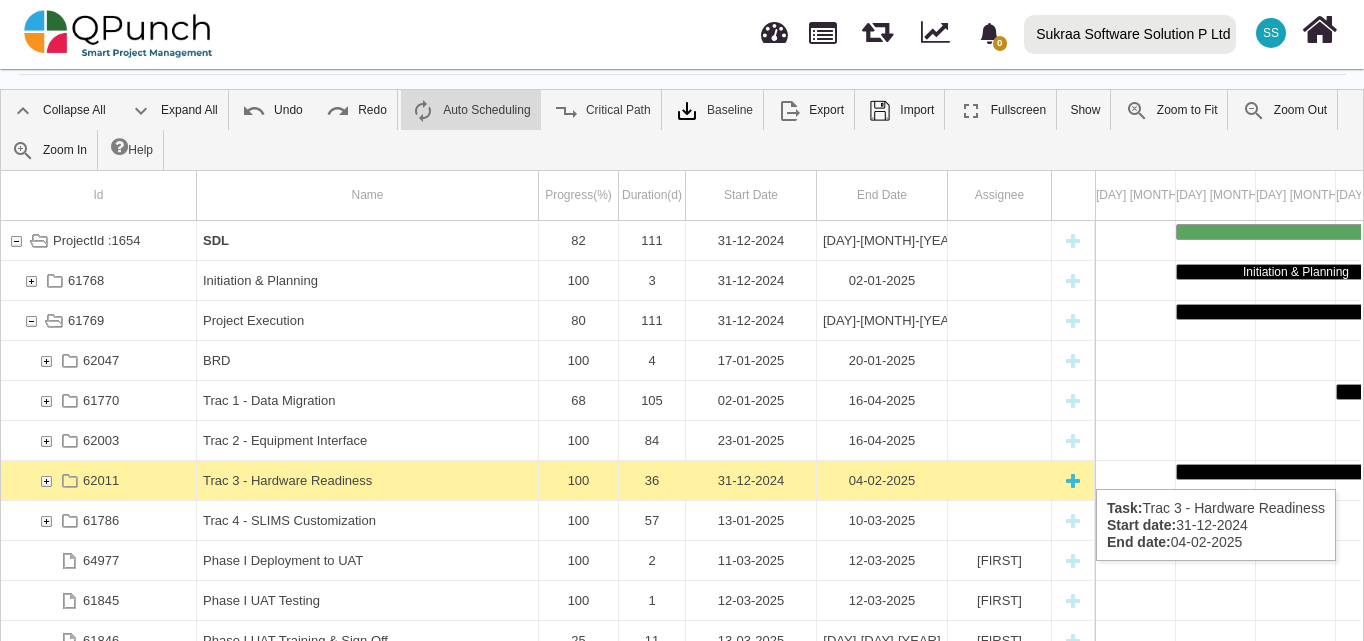 scroll, scrollTop: 90, scrollLeft: 0, axis: vertical 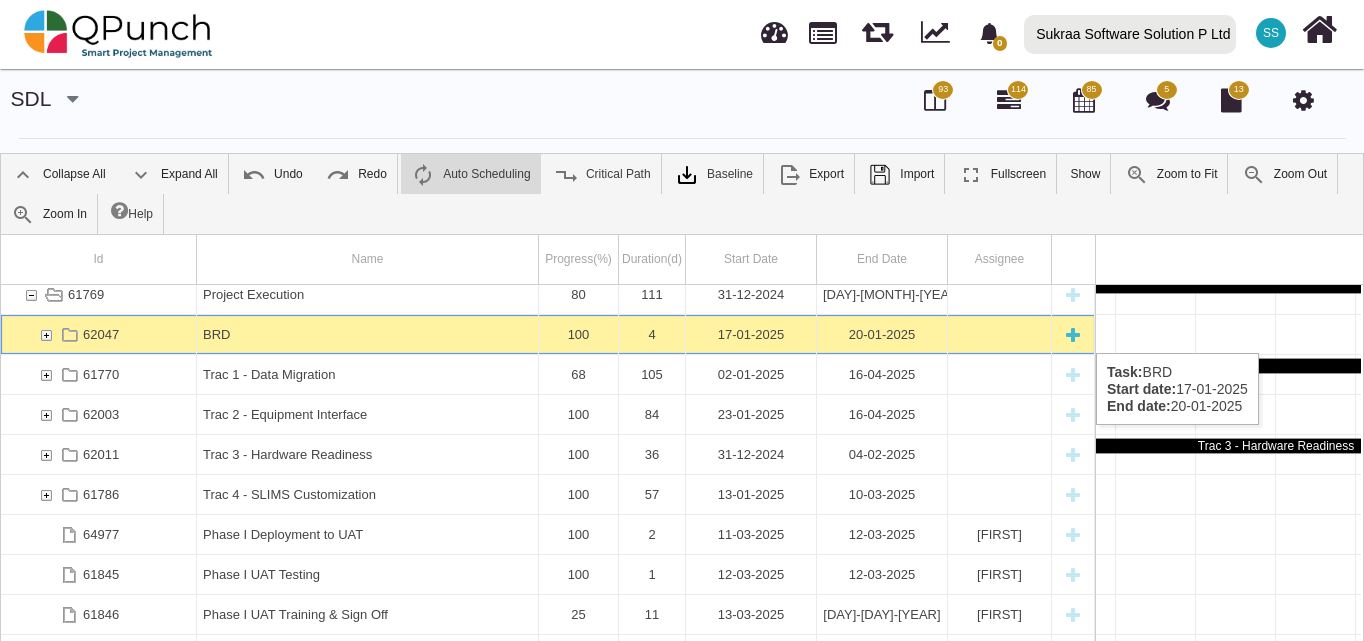 click at bounding box center (46, 334) 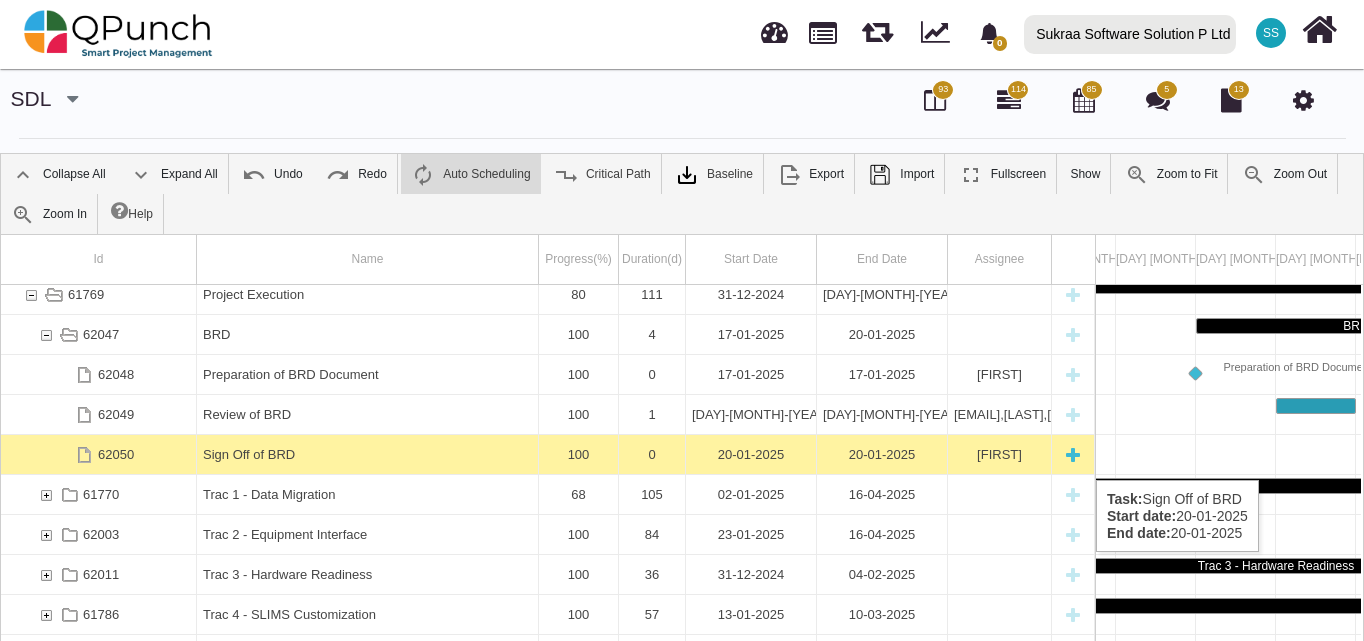 scroll, scrollTop: 270, scrollLeft: 0, axis: vertical 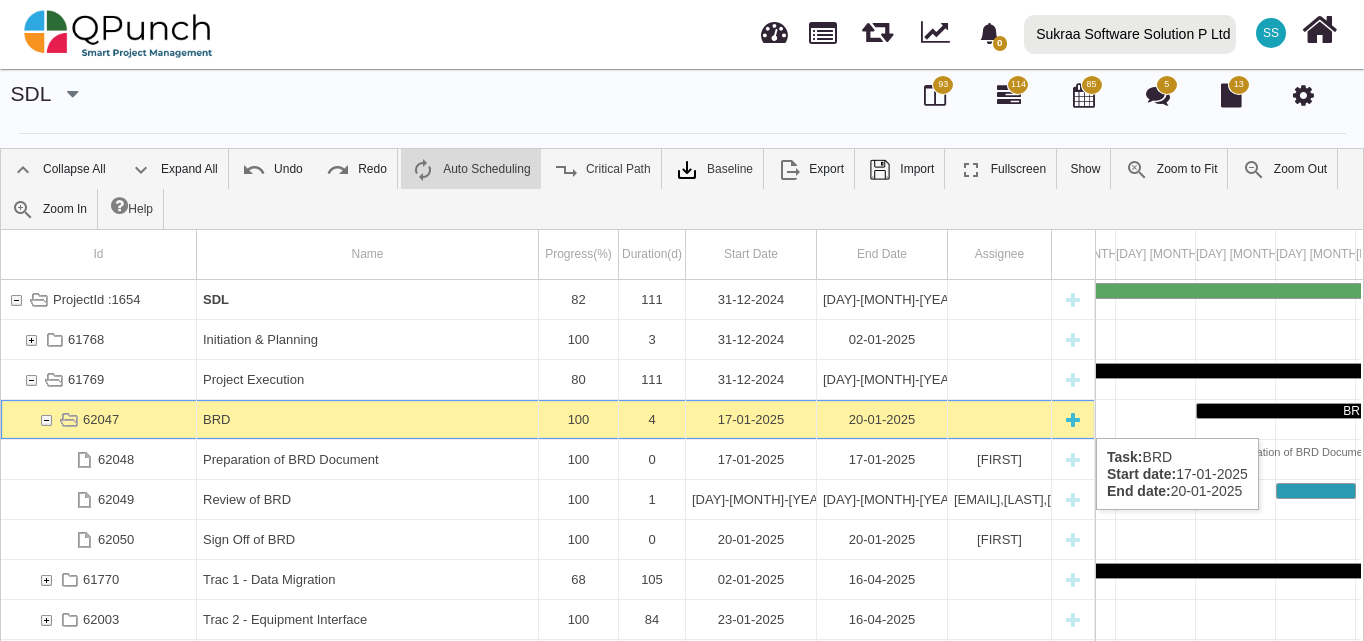 click at bounding box center [46, 419] 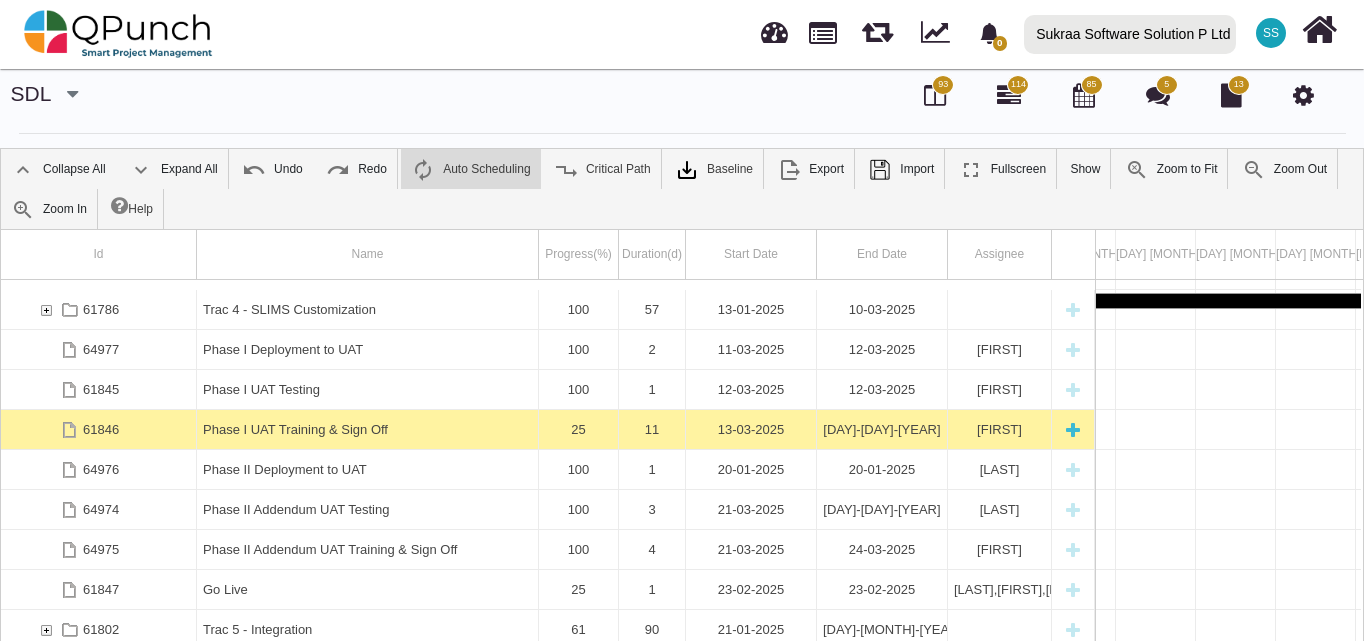 scroll, scrollTop: 302, scrollLeft: 0, axis: vertical 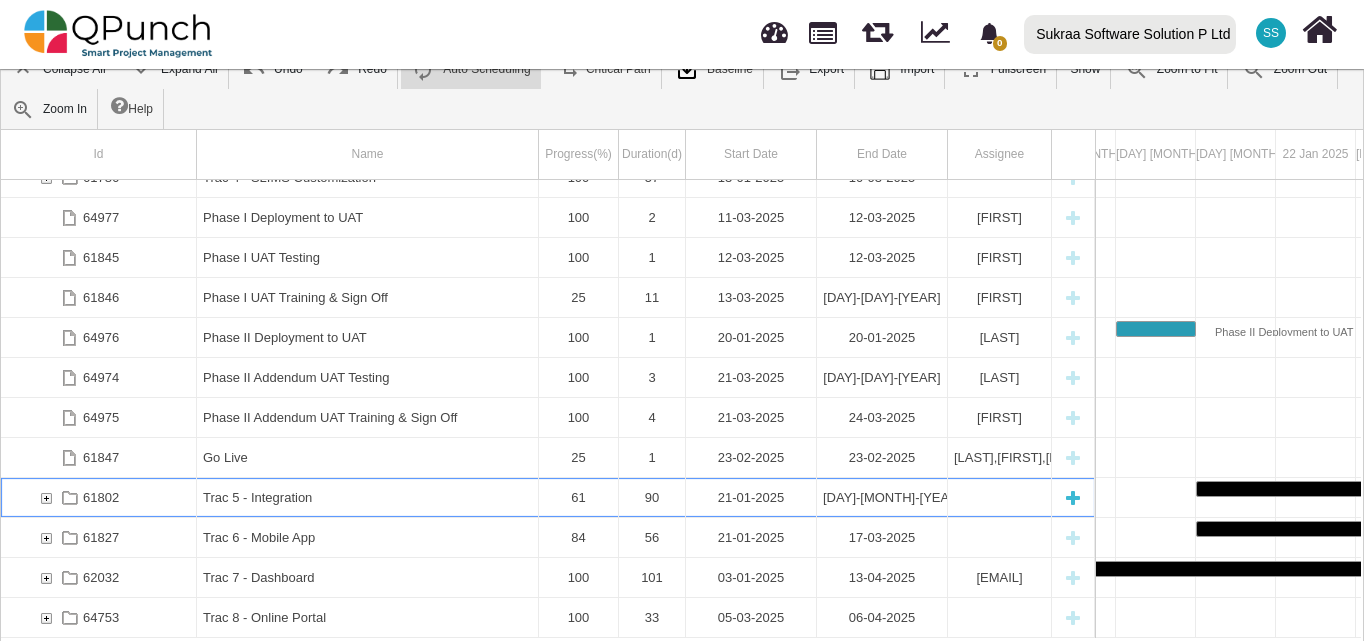 click at bounding box center (46, 497) 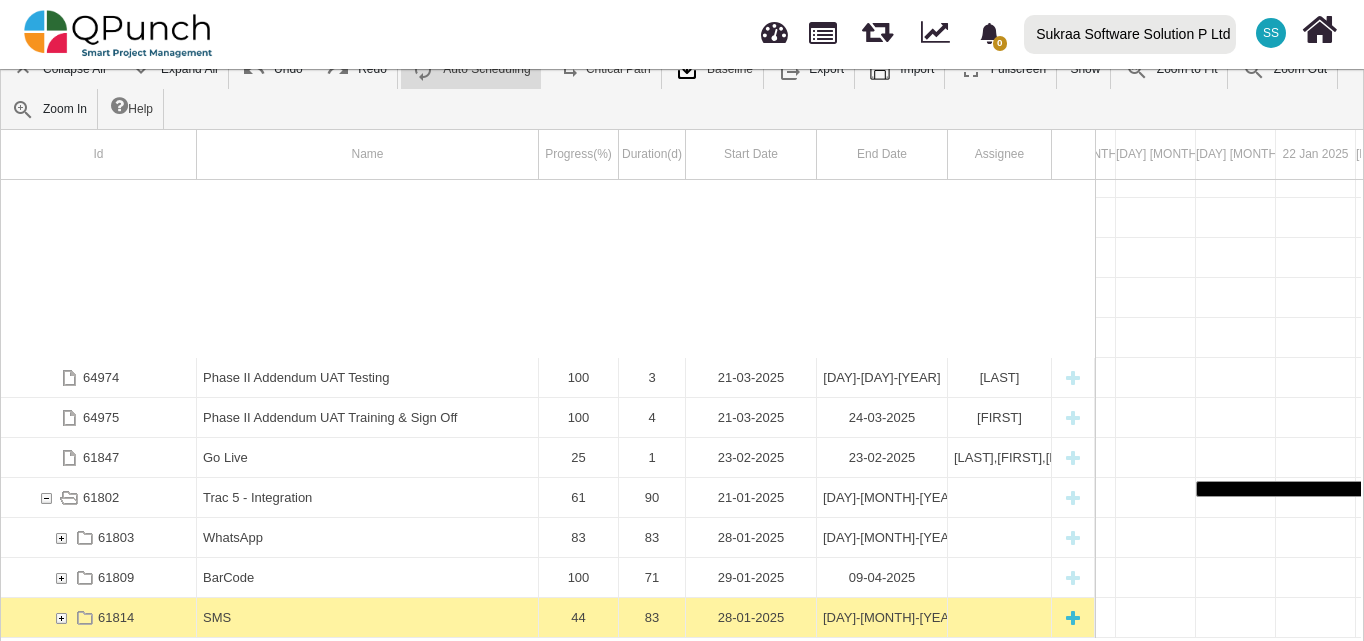 scroll, scrollTop: 482, scrollLeft: 0, axis: vertical 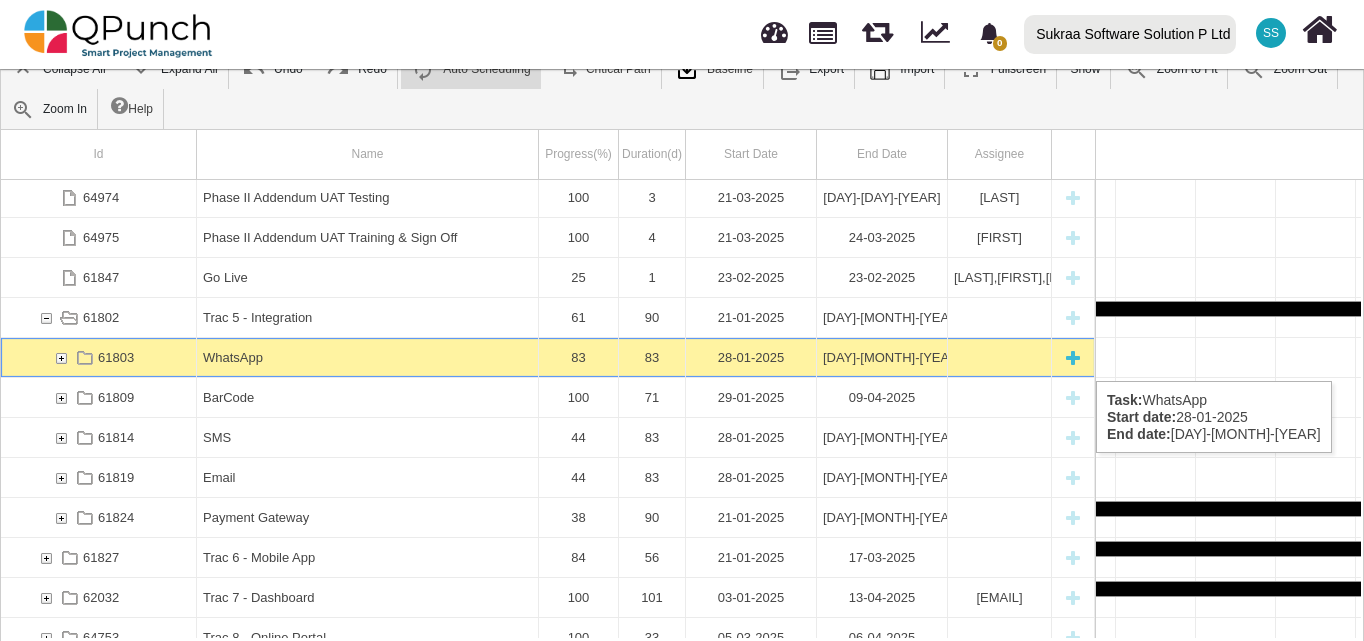 click at bounding box center [61, 357] 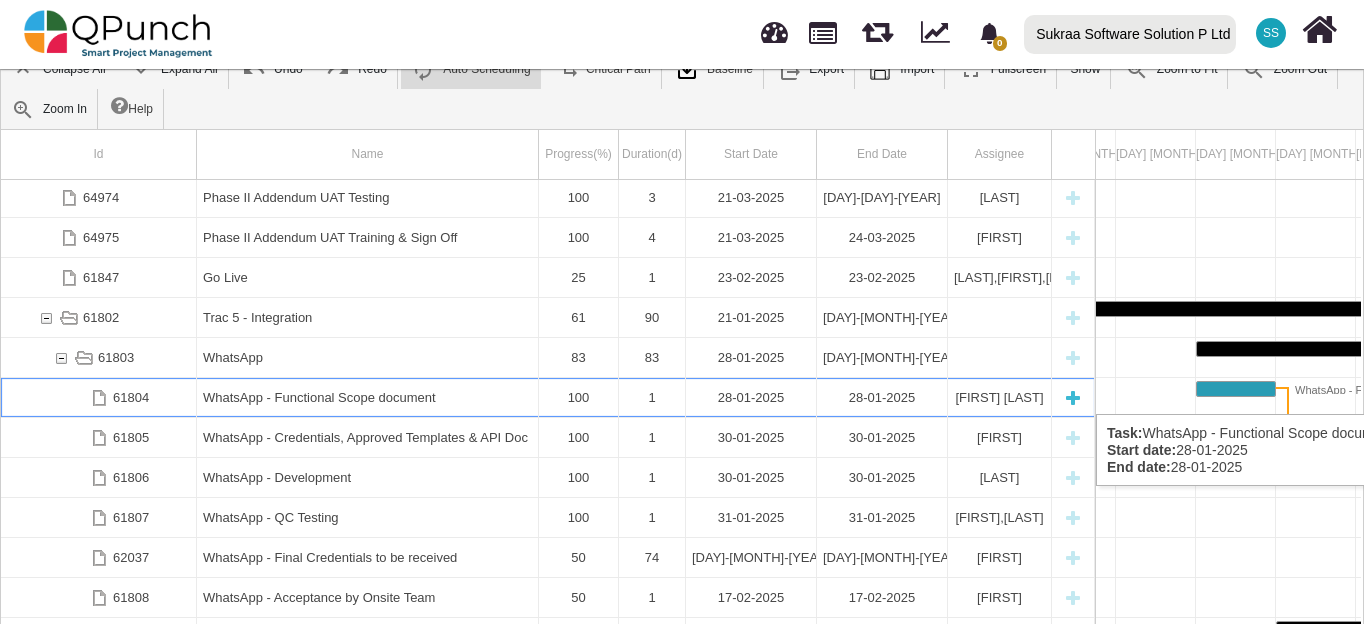 click on "28-01-2025" at bounding box center (751, 397) 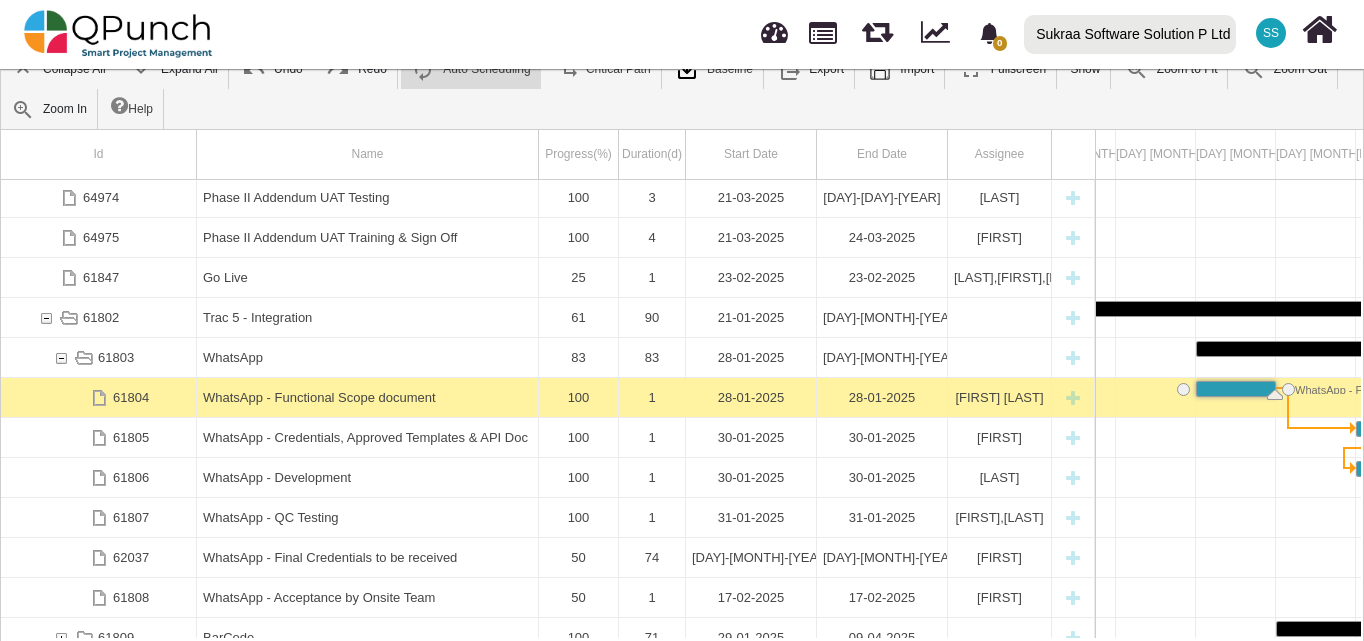 click on "28-01-2025" at bounding box center [751, 397] 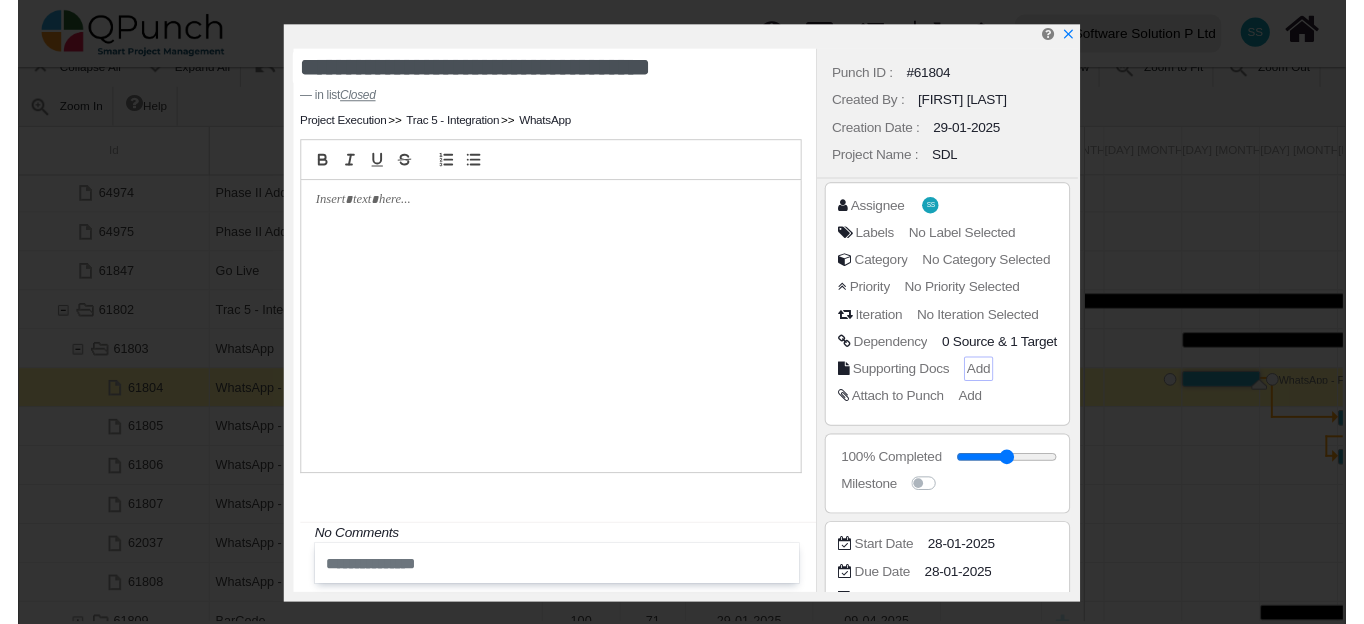 scroll, scrollTop: 300, scrollLeft: 0, axis: vertical 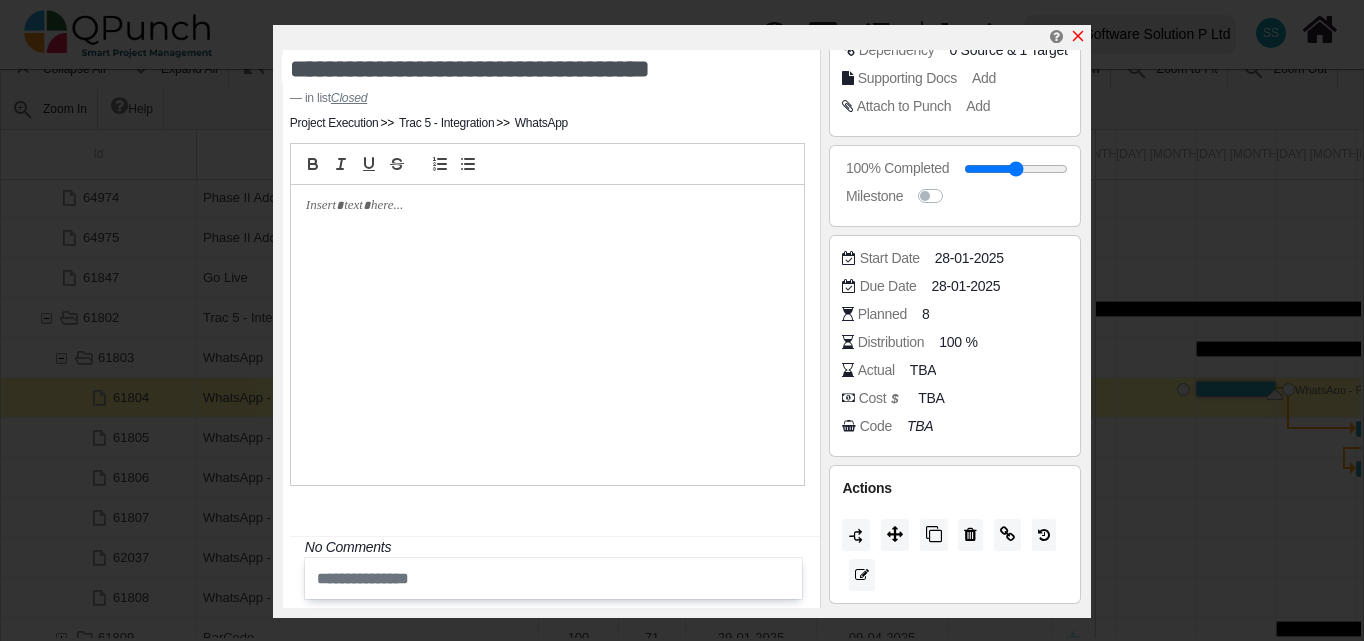 click at bounding box center [1078, 36] 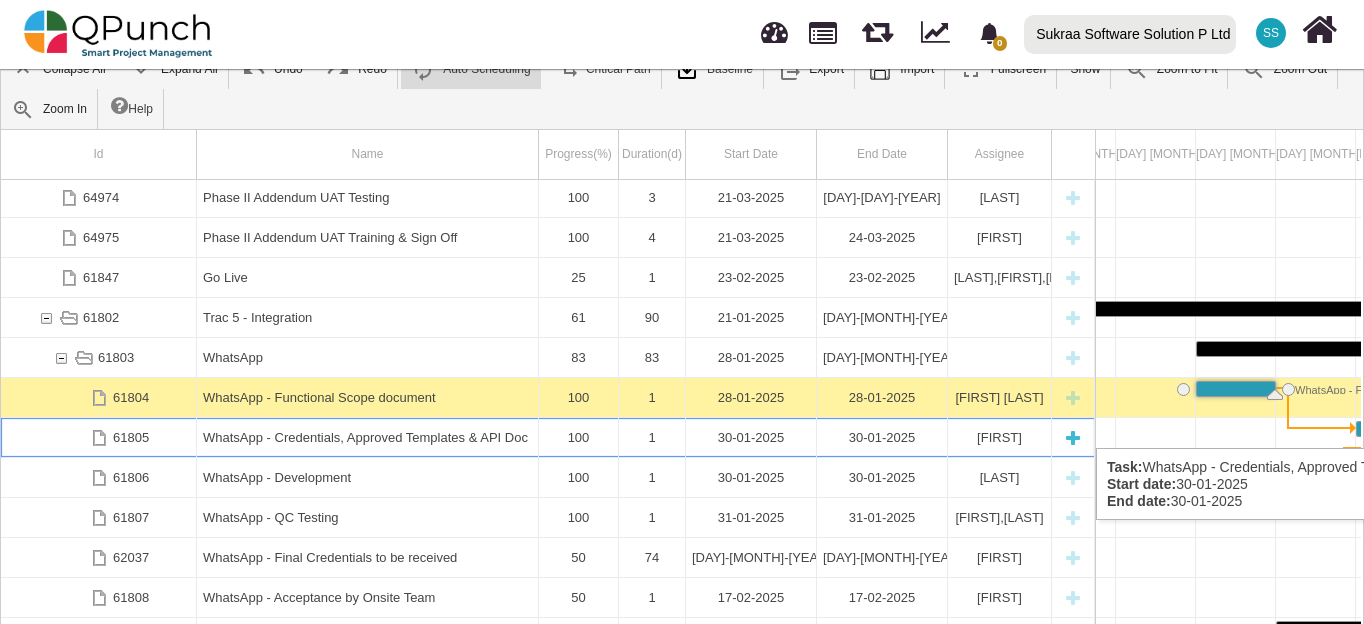 click on "WhatsApp - Credentials, Approved Templates & API Doc" at bounding box center (367, 437) 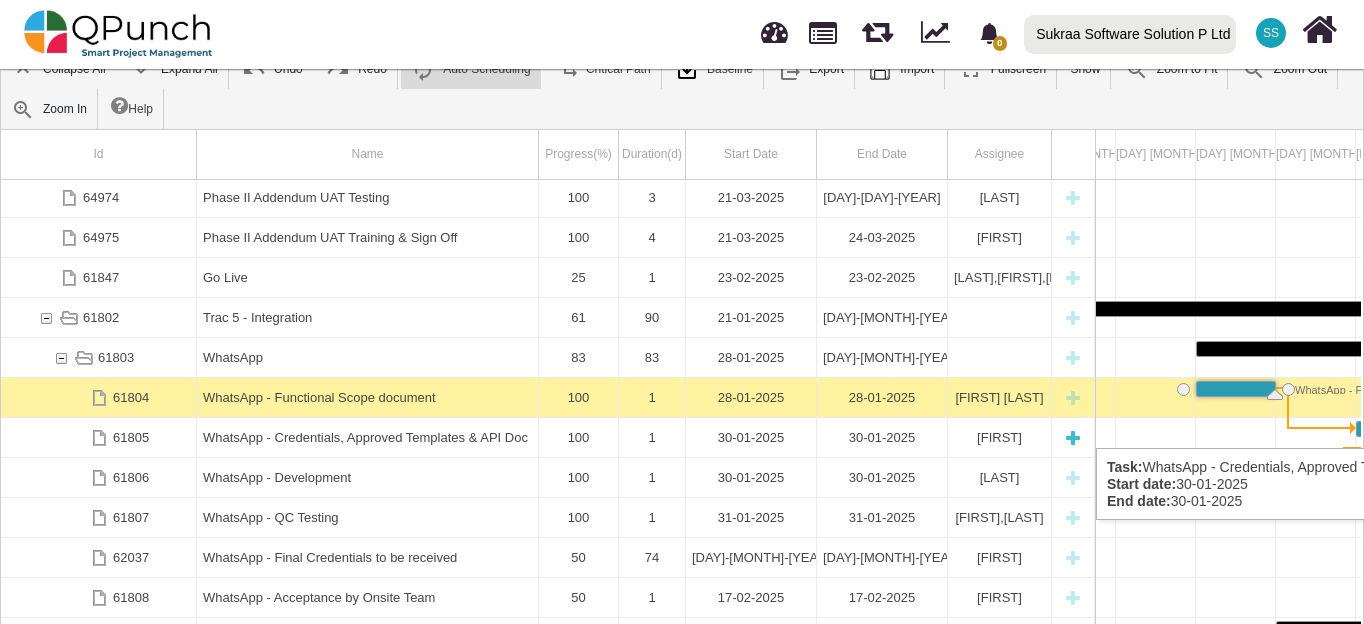scroll, scrollTop: 0, scrollLeft: 2380, axis: horizontal 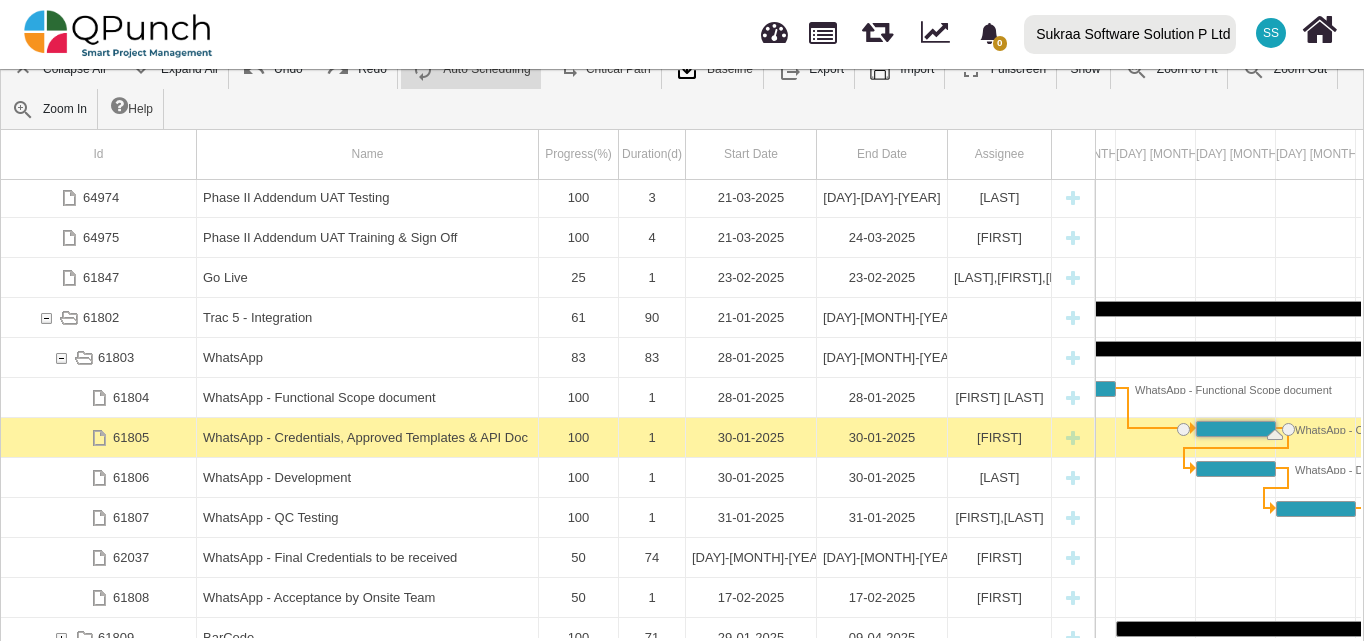 click on "WhatsApp - Credentials, Approved Templates & API Doc" at bounding box center (367, 437) 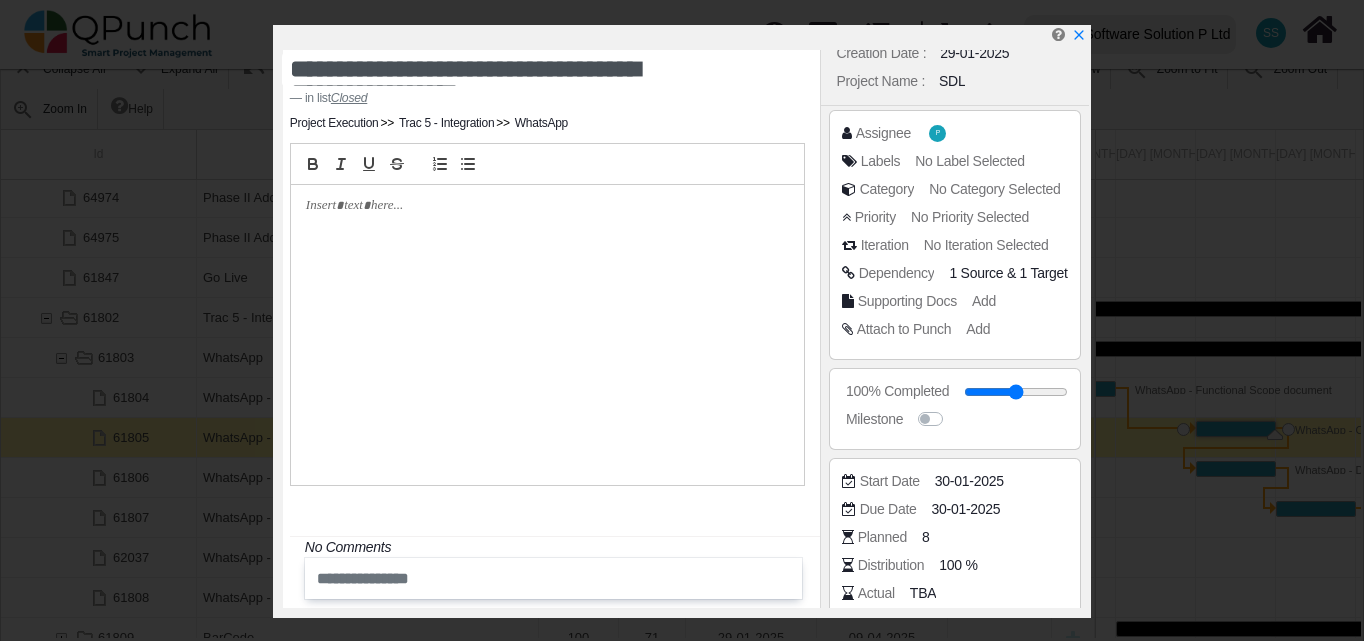 scroll, scrollTop: 100, scrollLeft: 0, axis: vertical 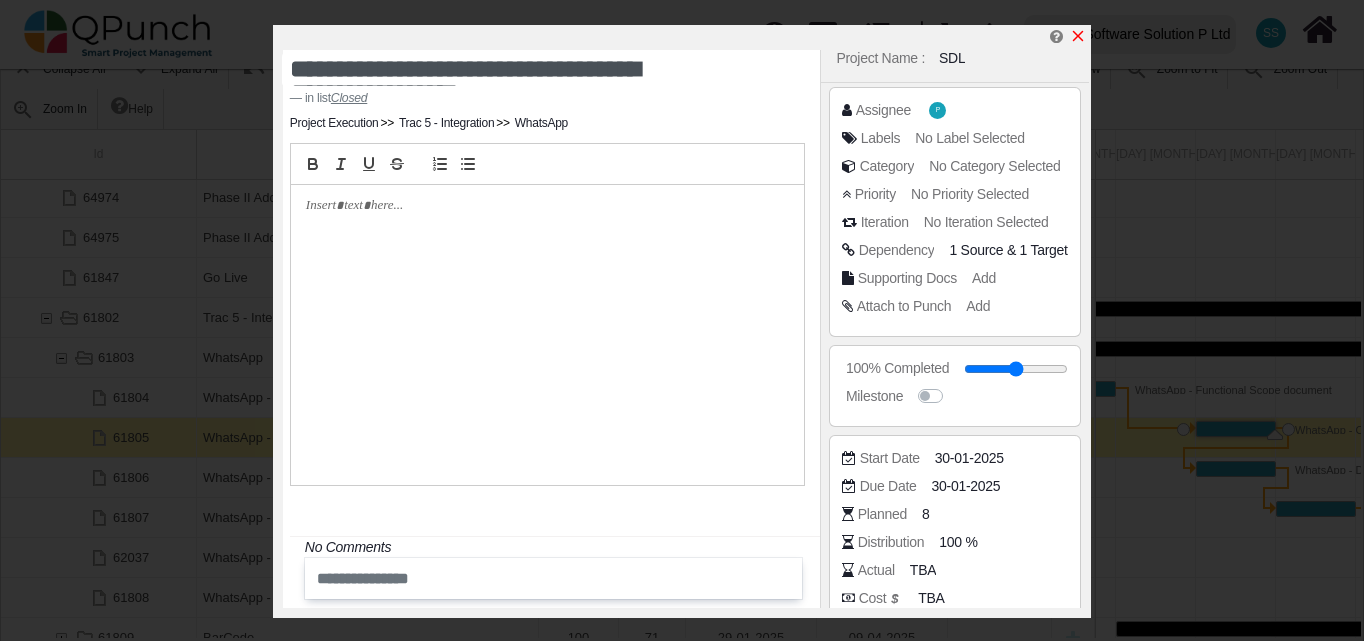 click at bounding box center [1078, 36] 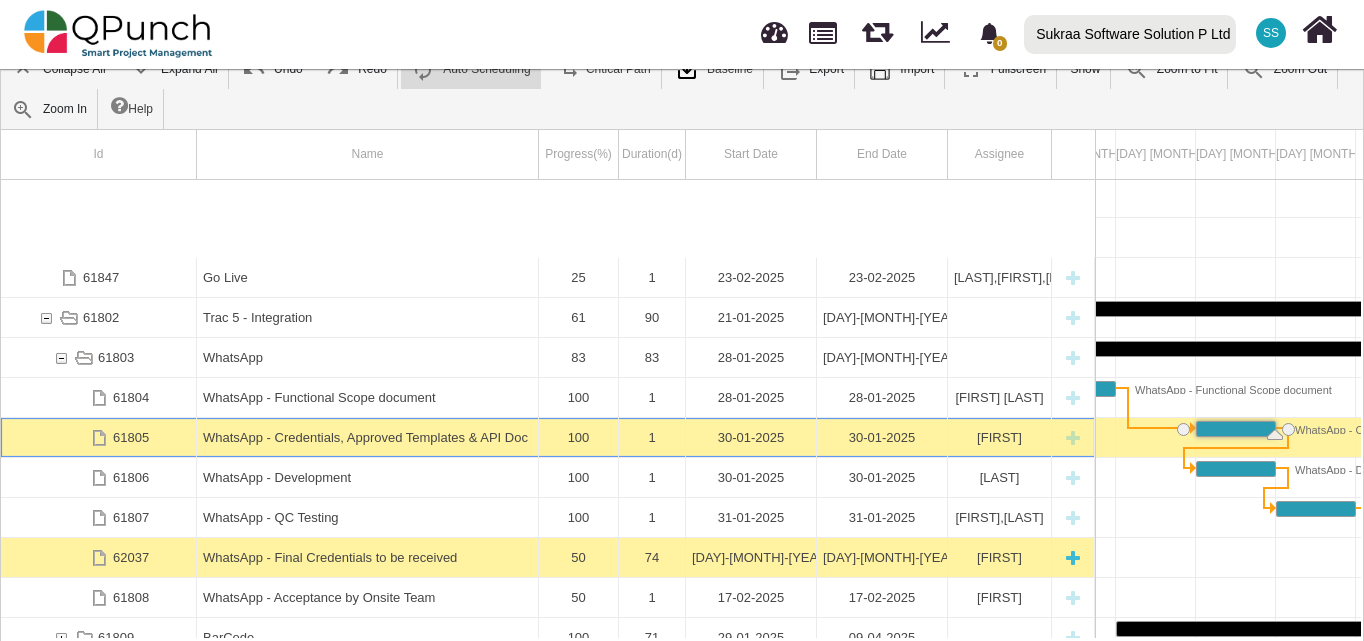 scroll, scrollTop: 572, scrollLeft: 0, axis: vertical 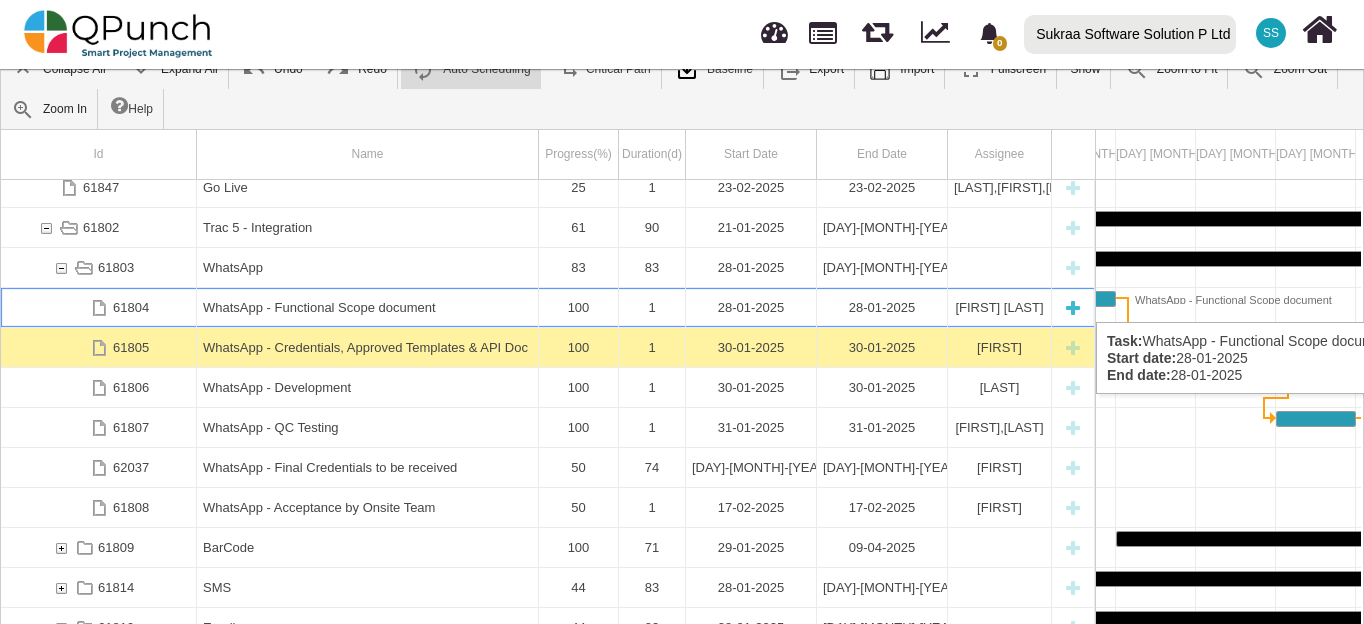click on "WhatsApp - Functional Scope document" at bounding box center [367, 307] 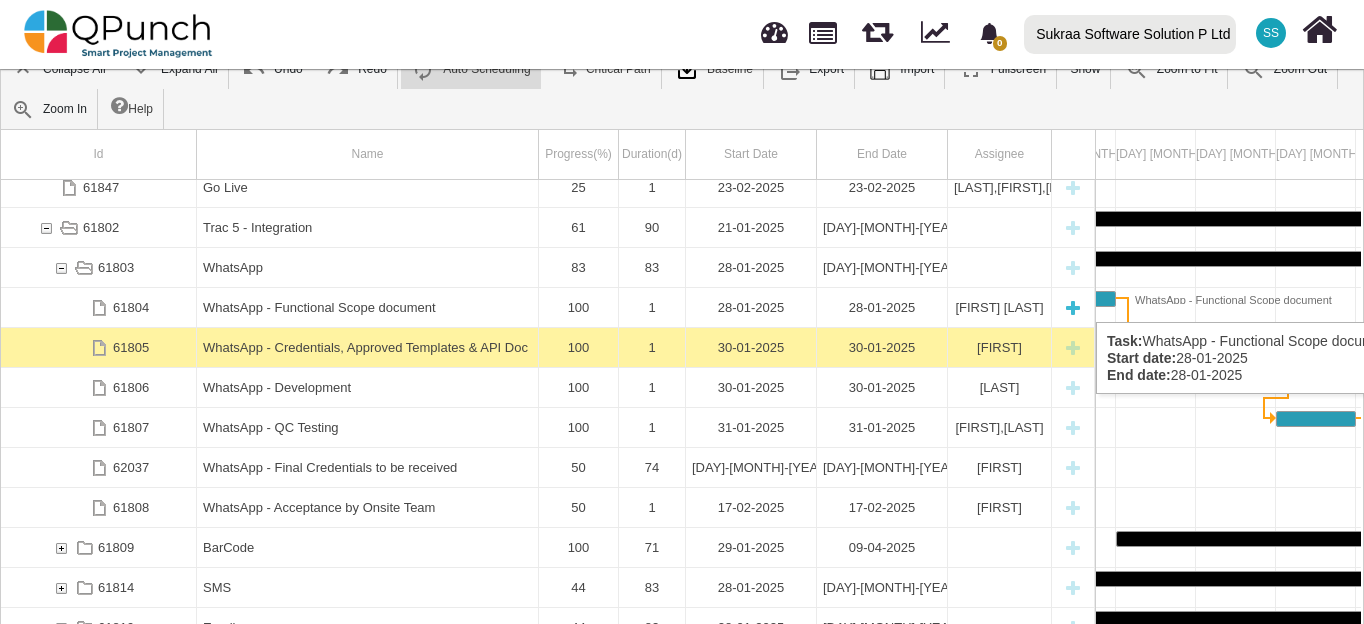 scroll, scrollTop: 0, scrollLeft: 2220, axis: horizontal 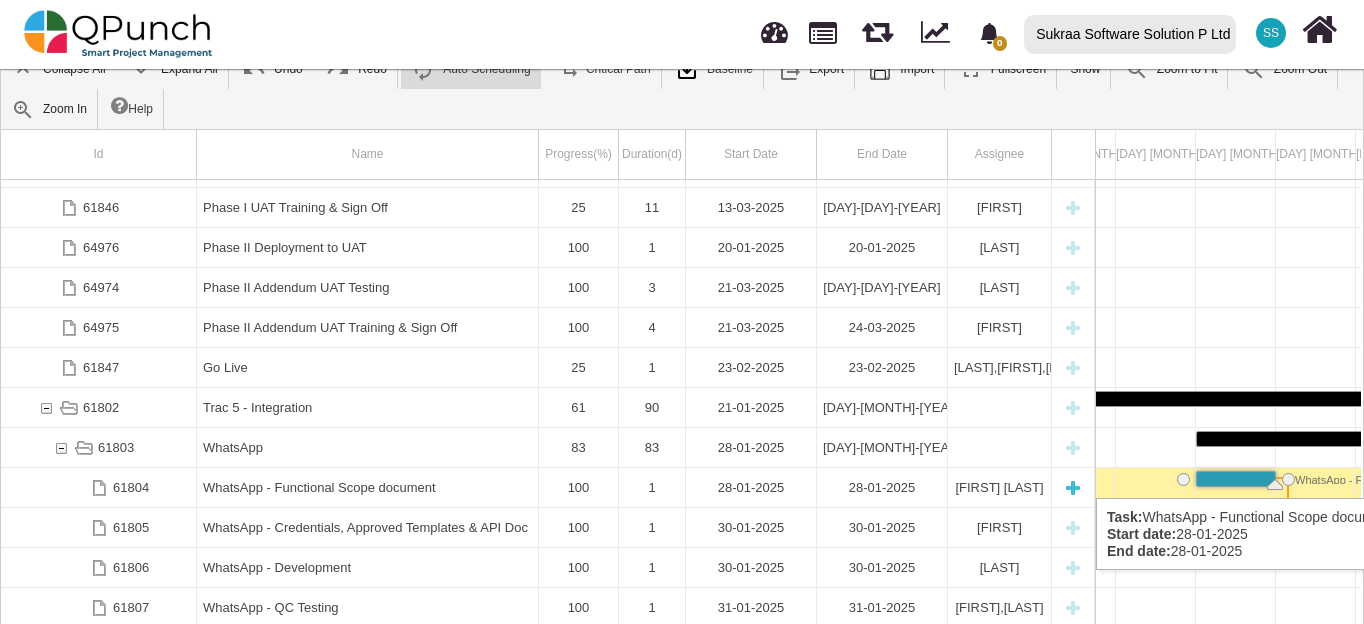click on "28-01-2025" at bounding box center (751, 487) 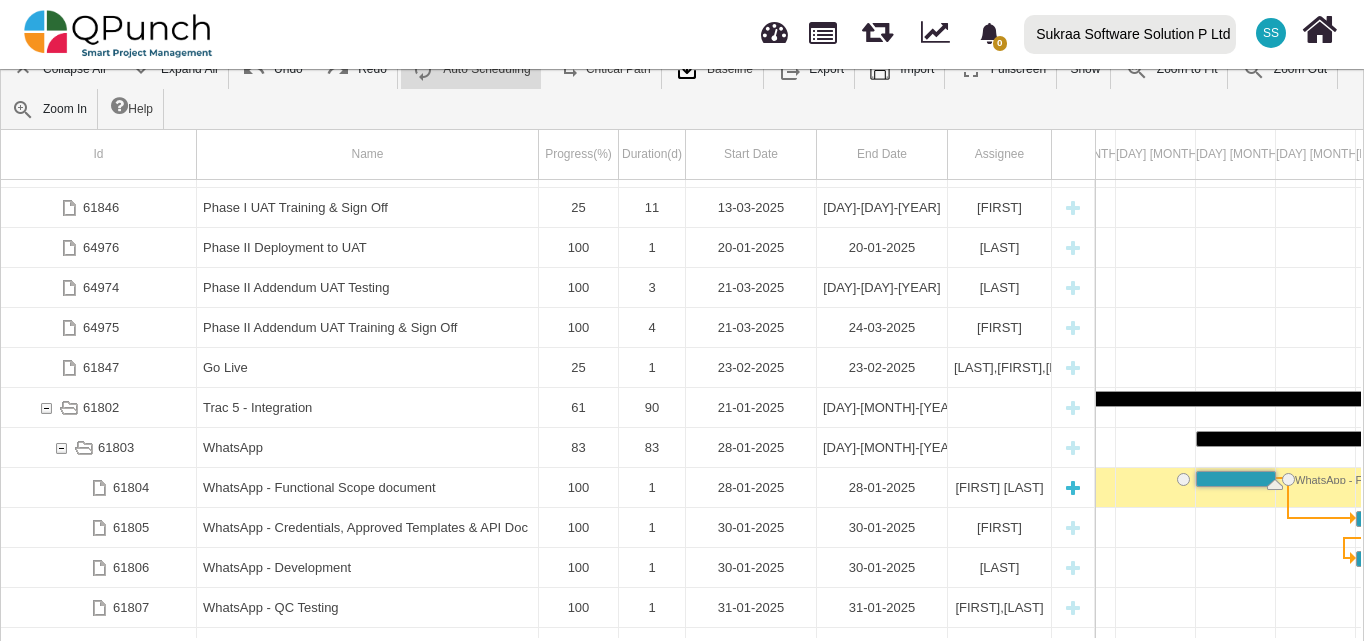 click on "28-01-2025" at bounding box center (751, 487) 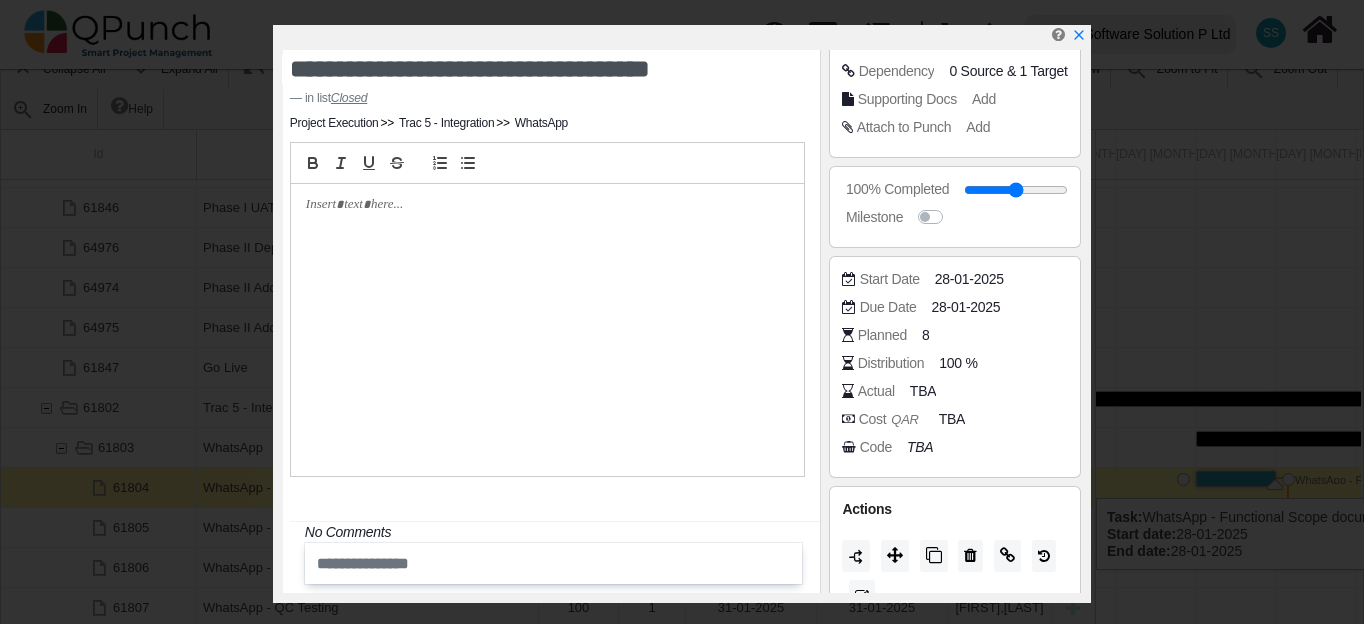scroll, scrollTop: 300, scrollLeft: 0, axis: vertical 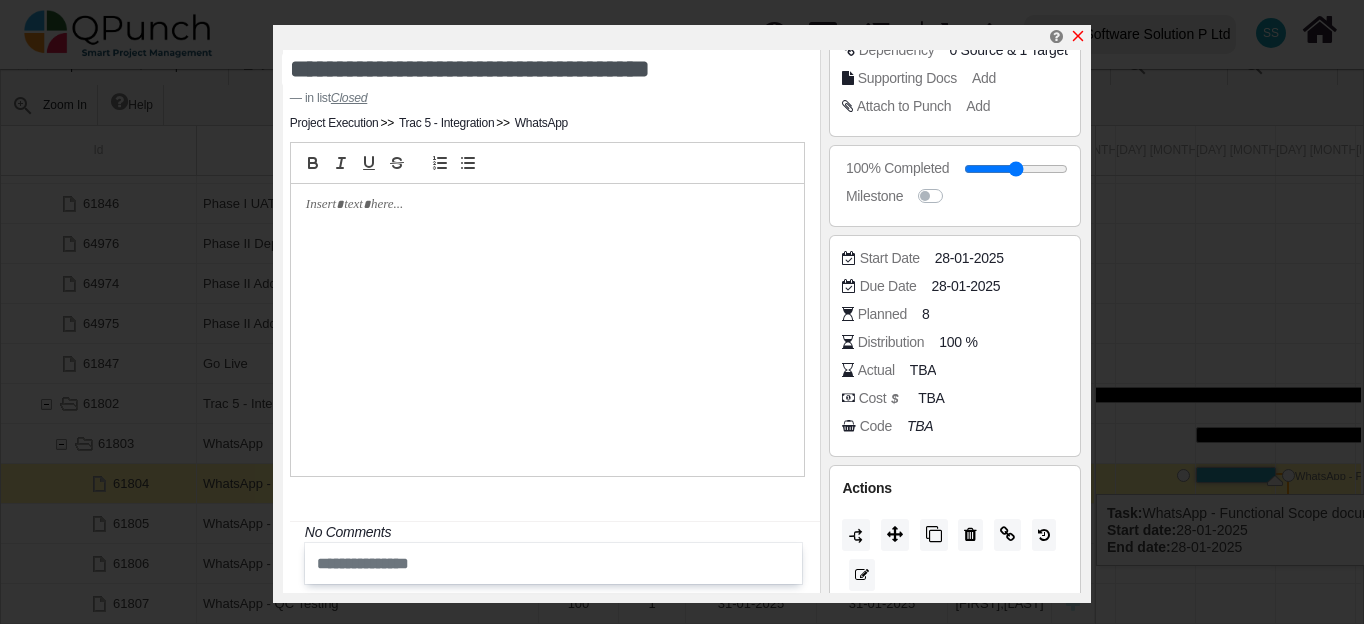 click at bounding box center (1078, 36) 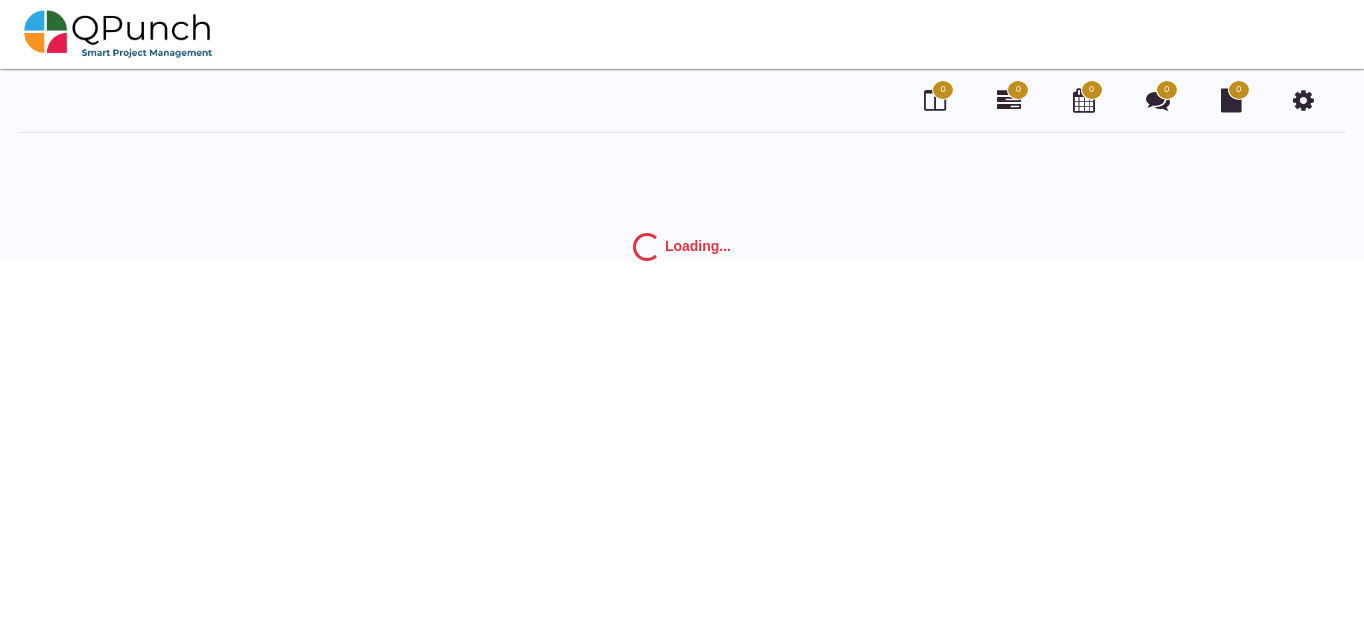 scroll, scrollTop: 0, scrollLeft: 0, axis: both 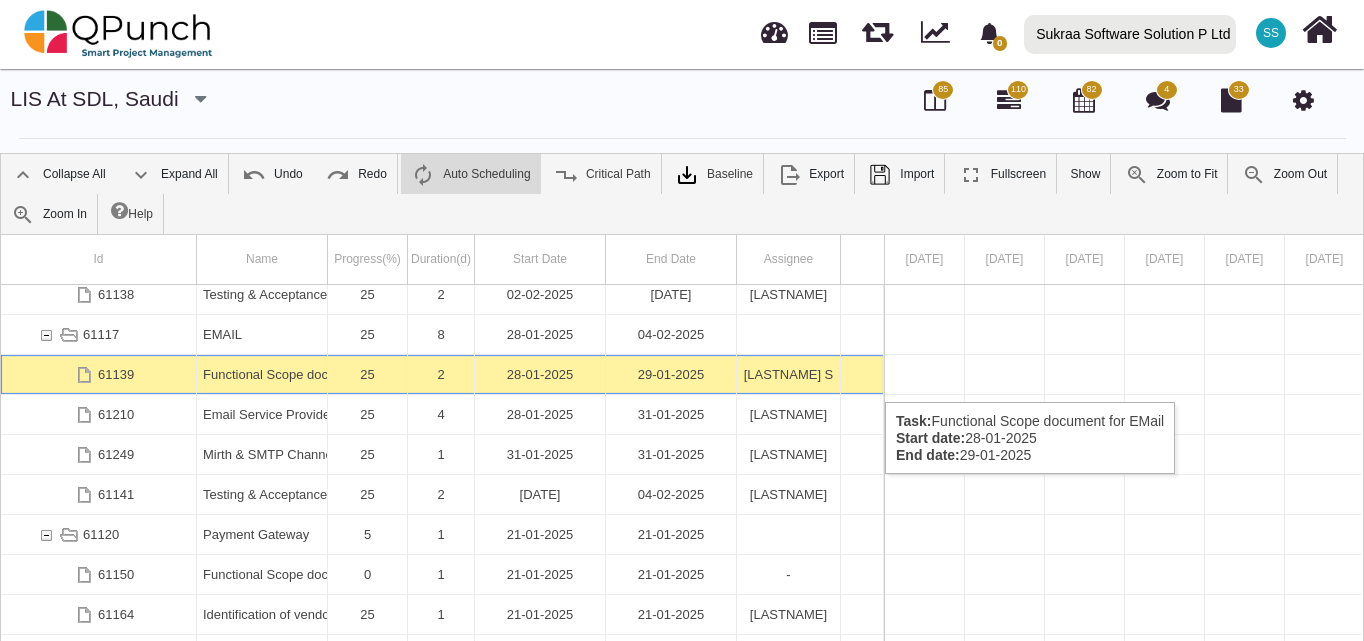 click on "25" at bounding box center (367, 374) 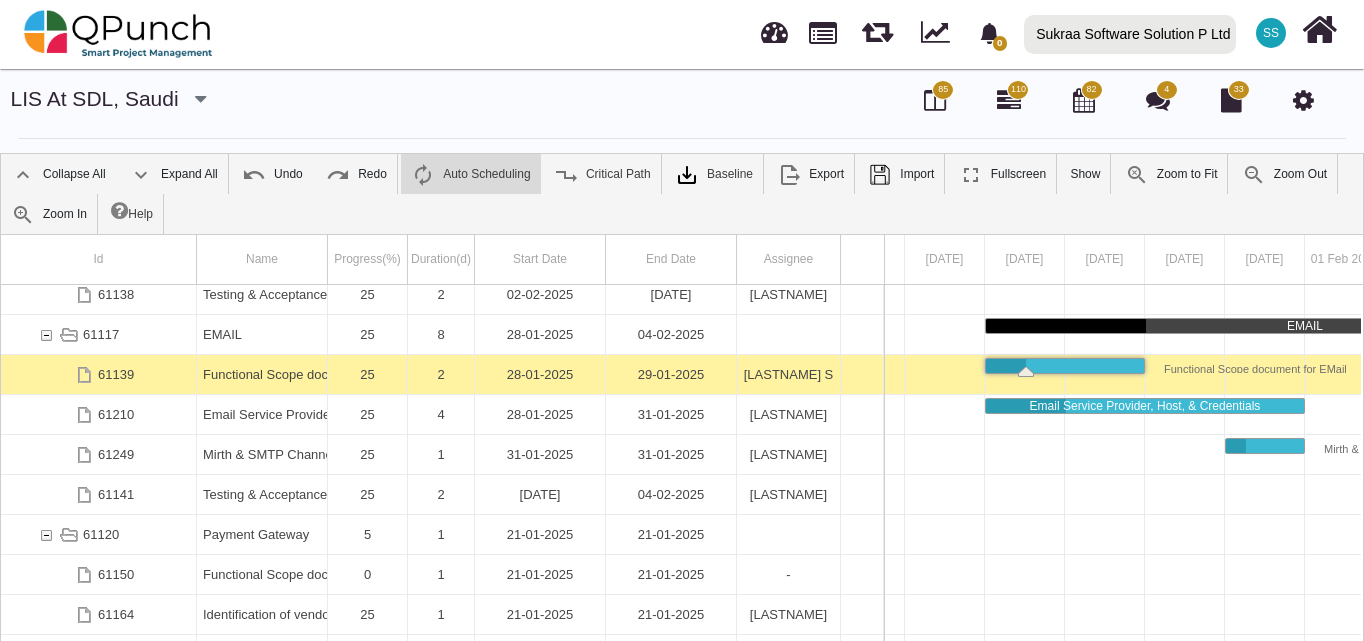 click on "25" at bounding box center [367, 374] 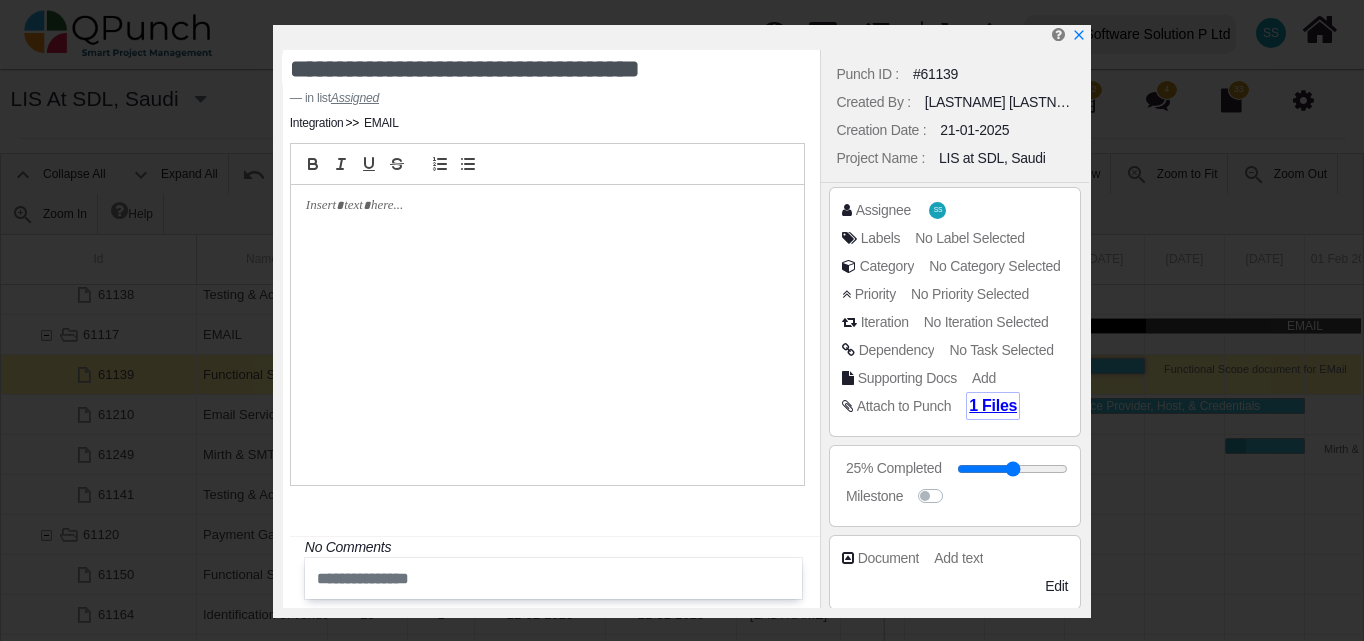 click on "1
Files" at bounding box center [993, 405] 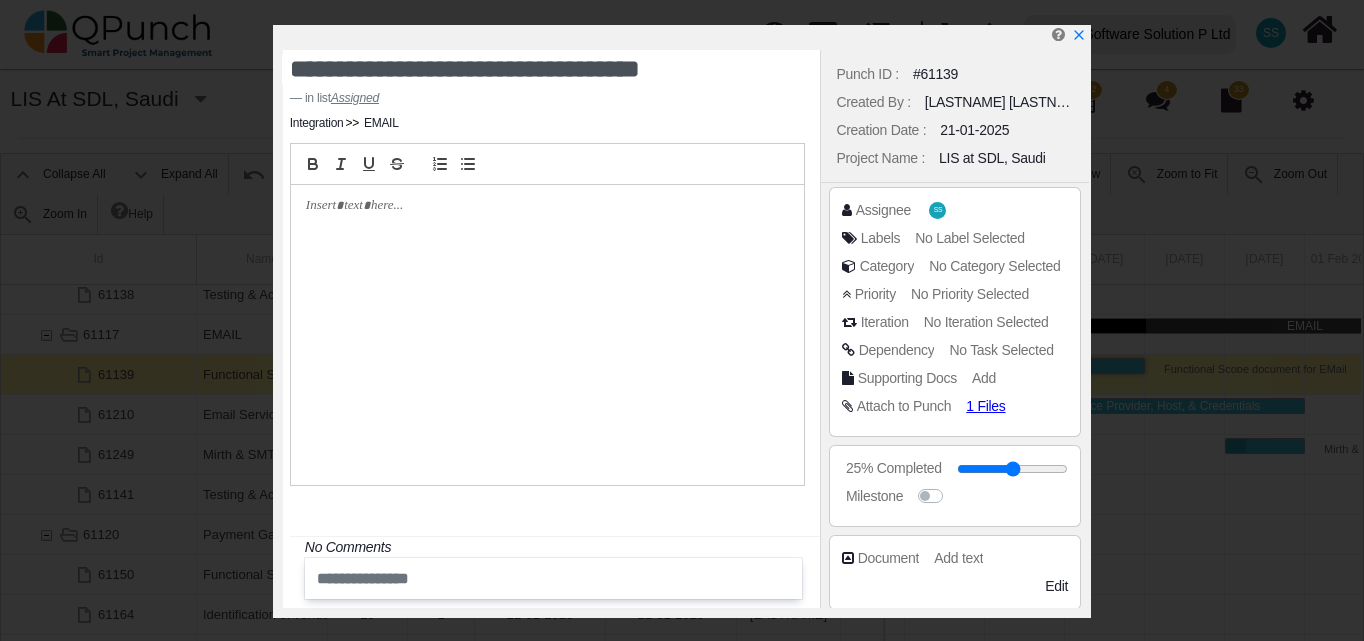 click on "25% Completed
Milestone" at bounding box center (955, 486) 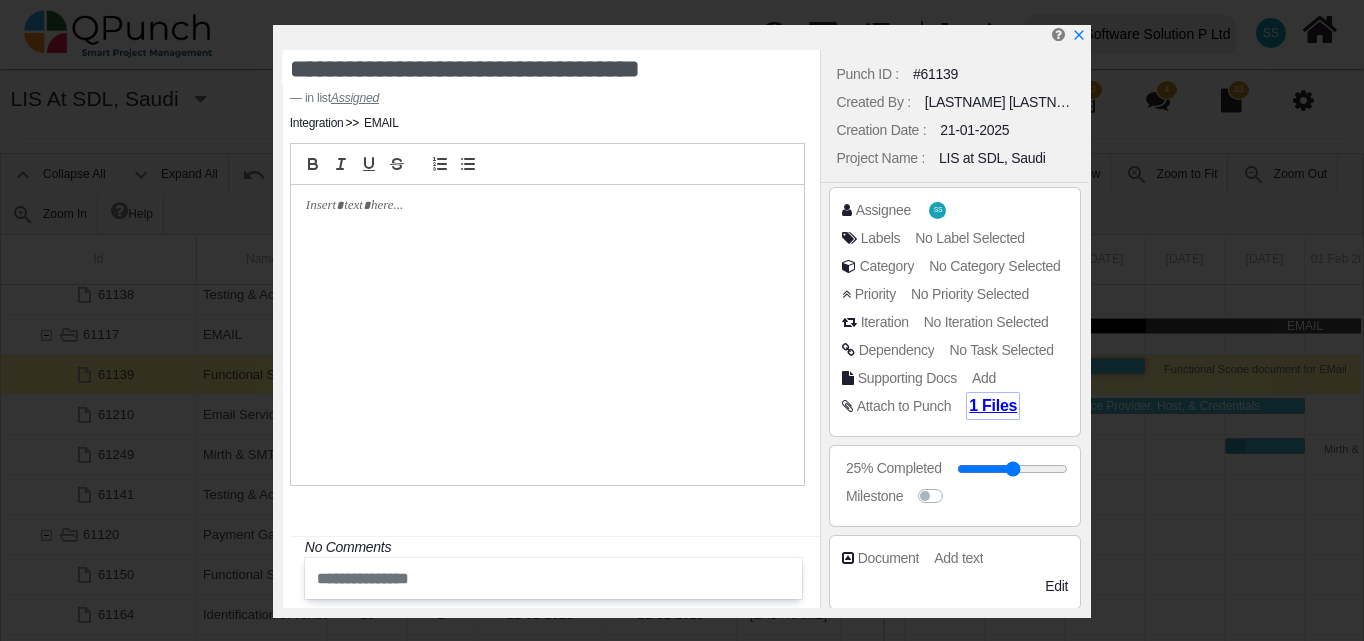 click on "1
Files" at bounding box center [993, 405] 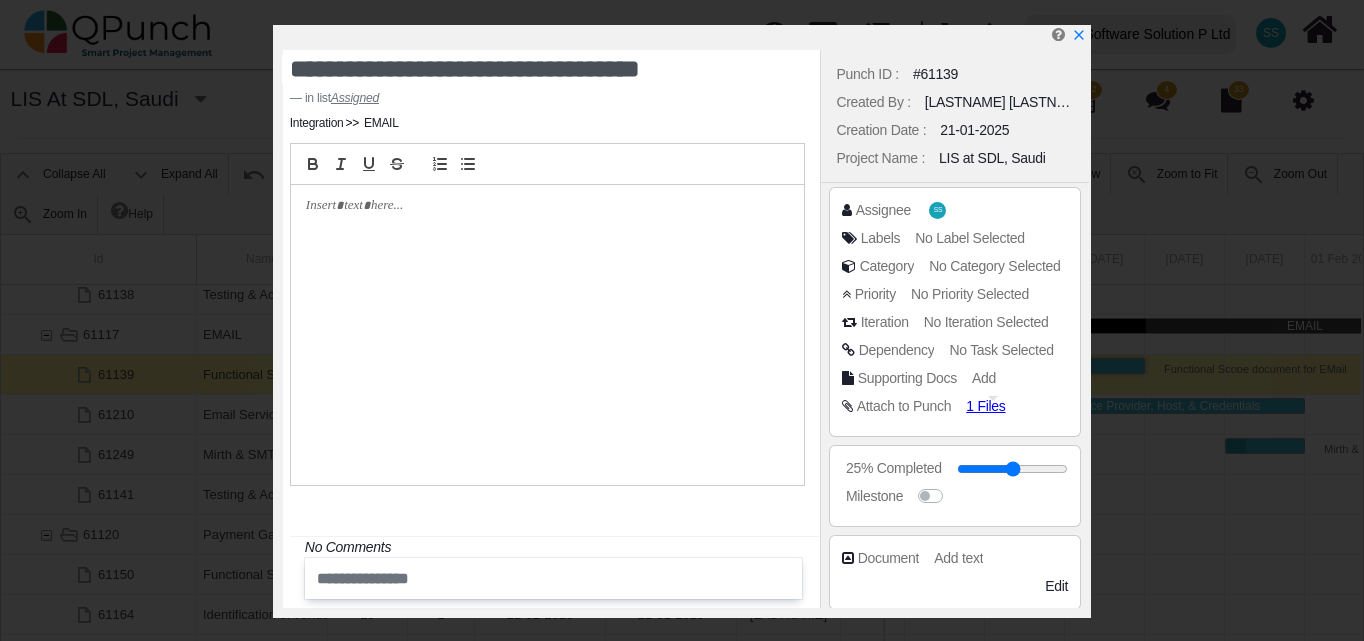 click on "Supporting Docs
Add" at bounding box center (955, 382) 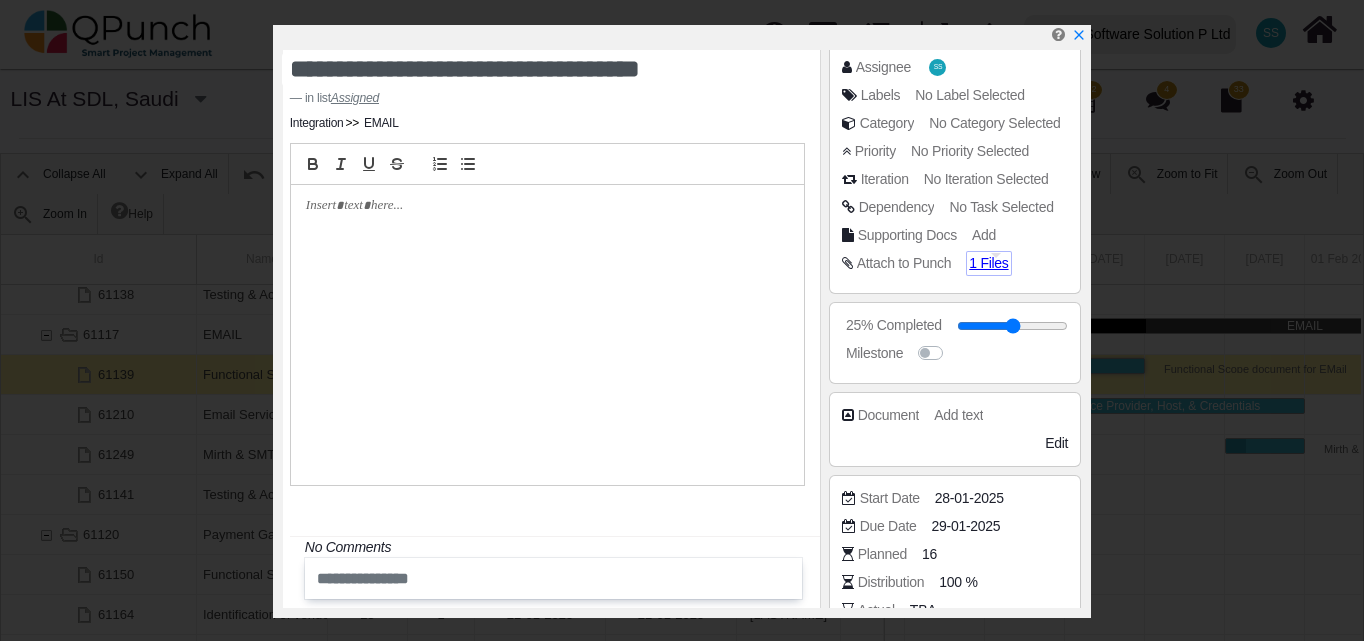 click at bounding box center (996, 223) 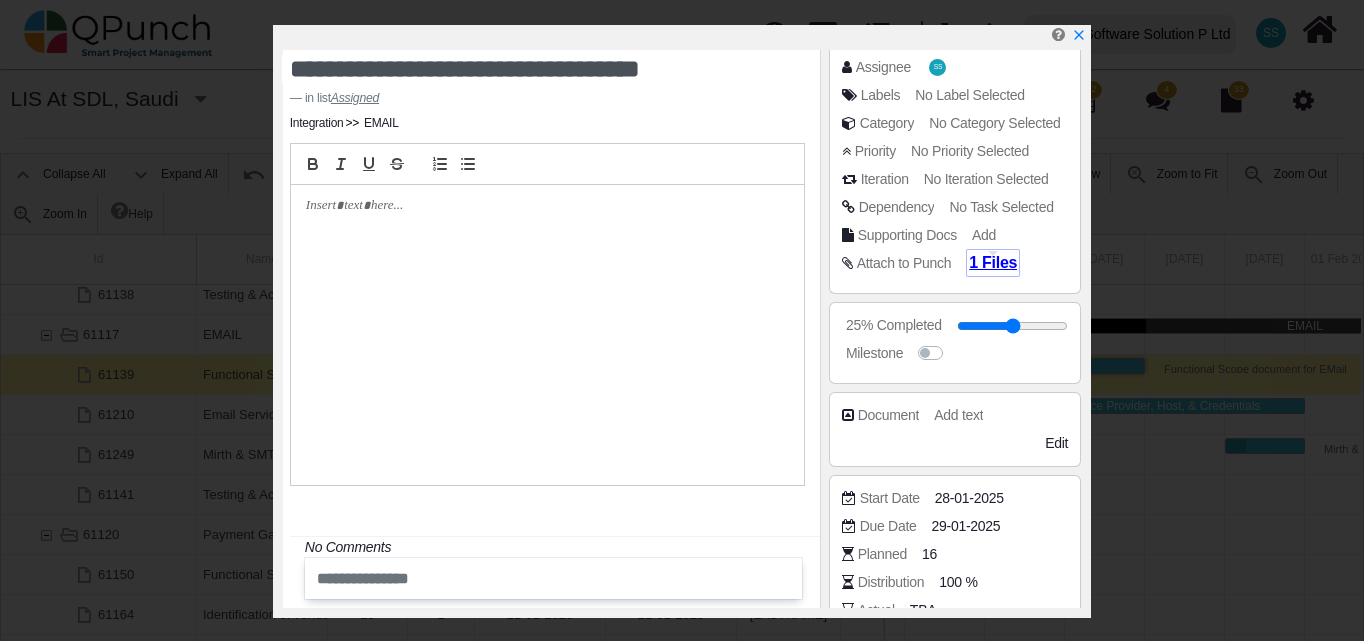 click on "1
Files" at bounding box center [993, 262] 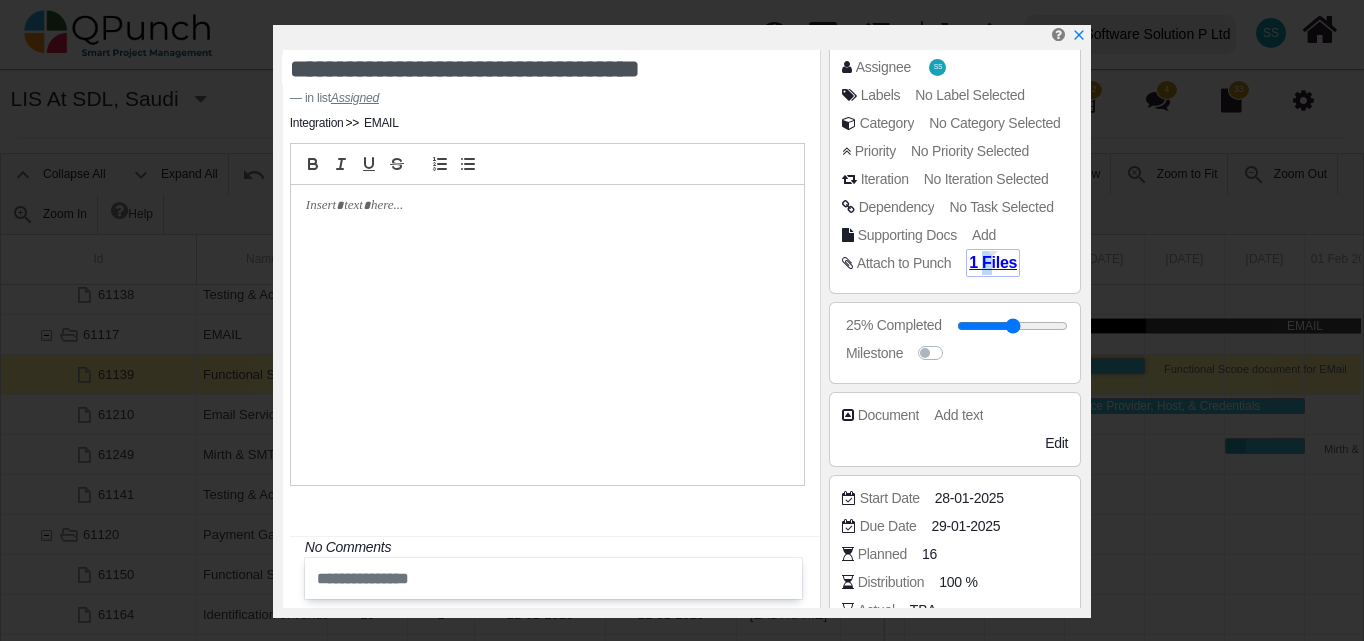 click on "1
Files" at bounding box center [993, 262] 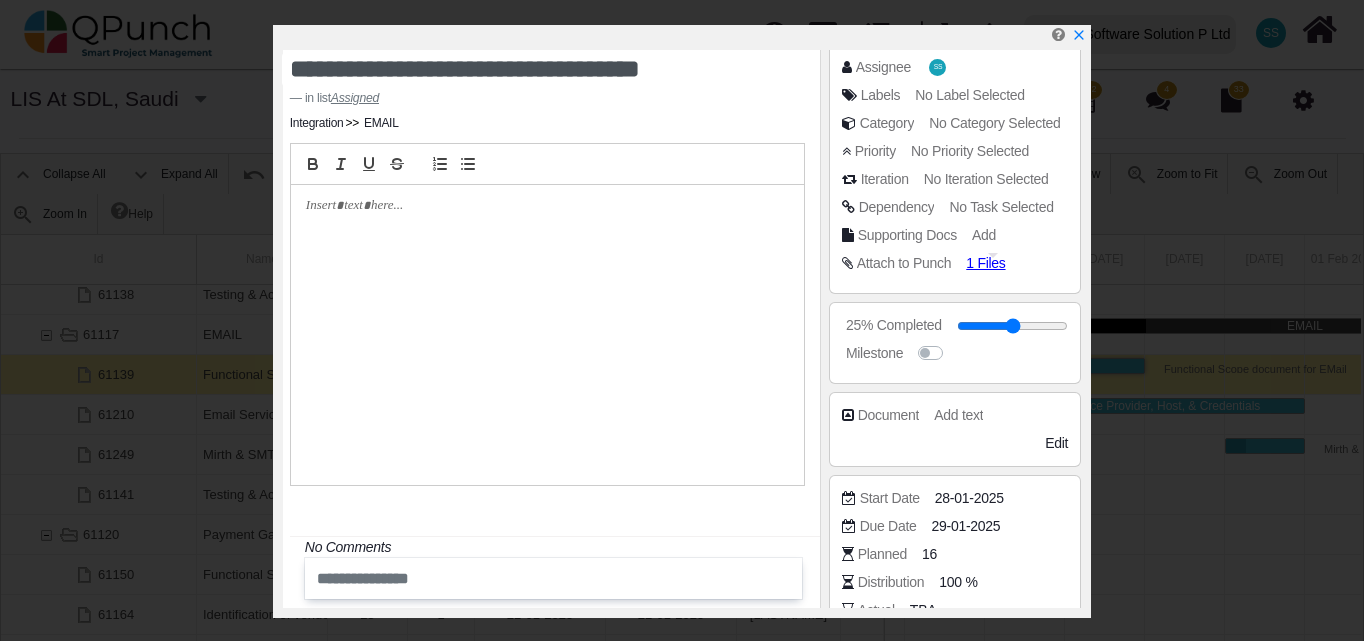 click at bounding box center [548, 335] 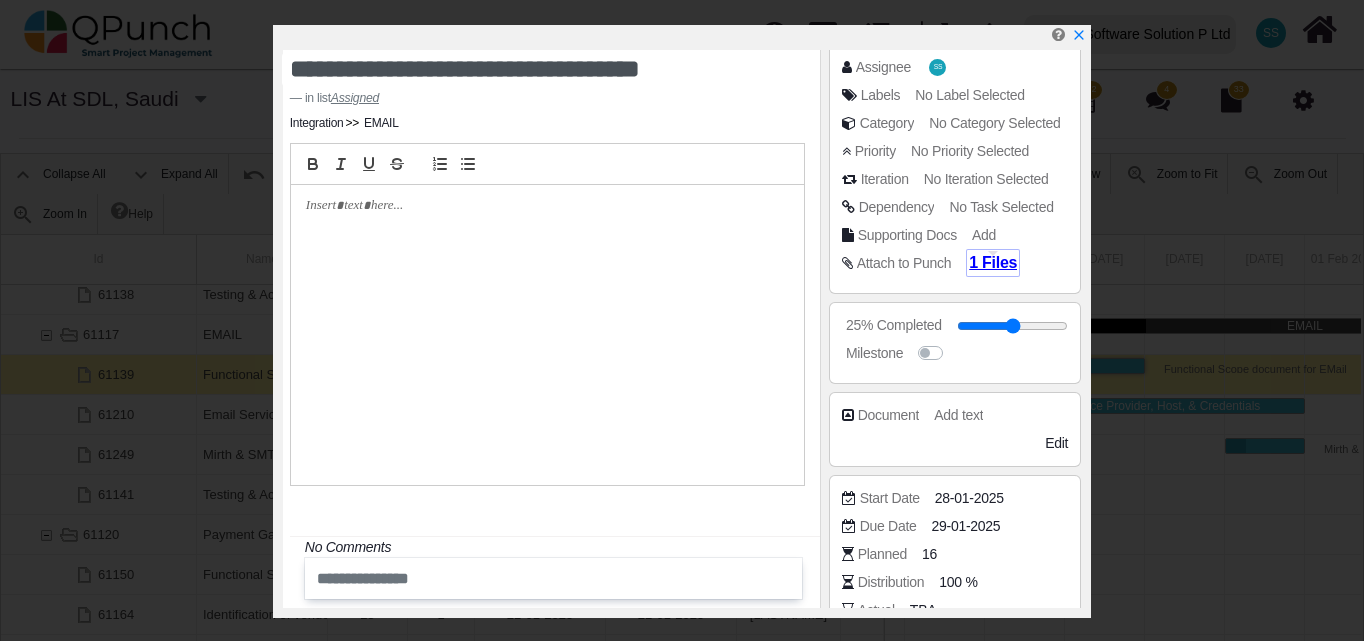 click on "1
Files" at bounding box center [993, 262] 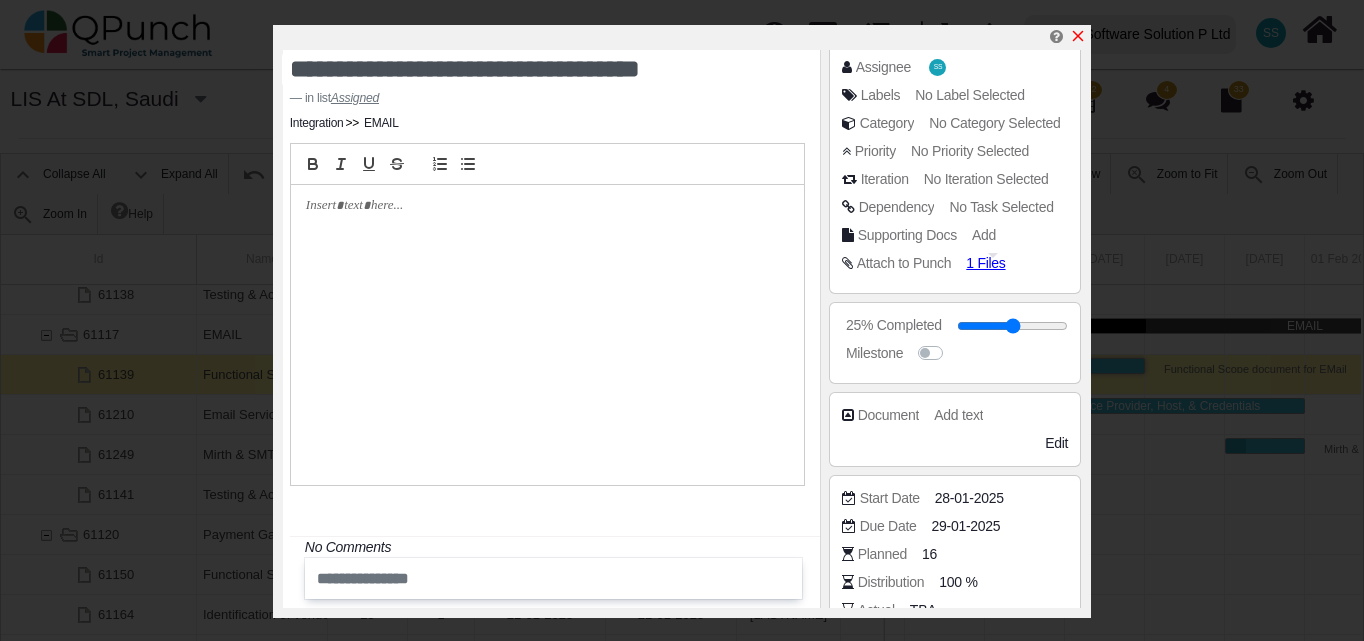 click at bounding box center [1078, 36] 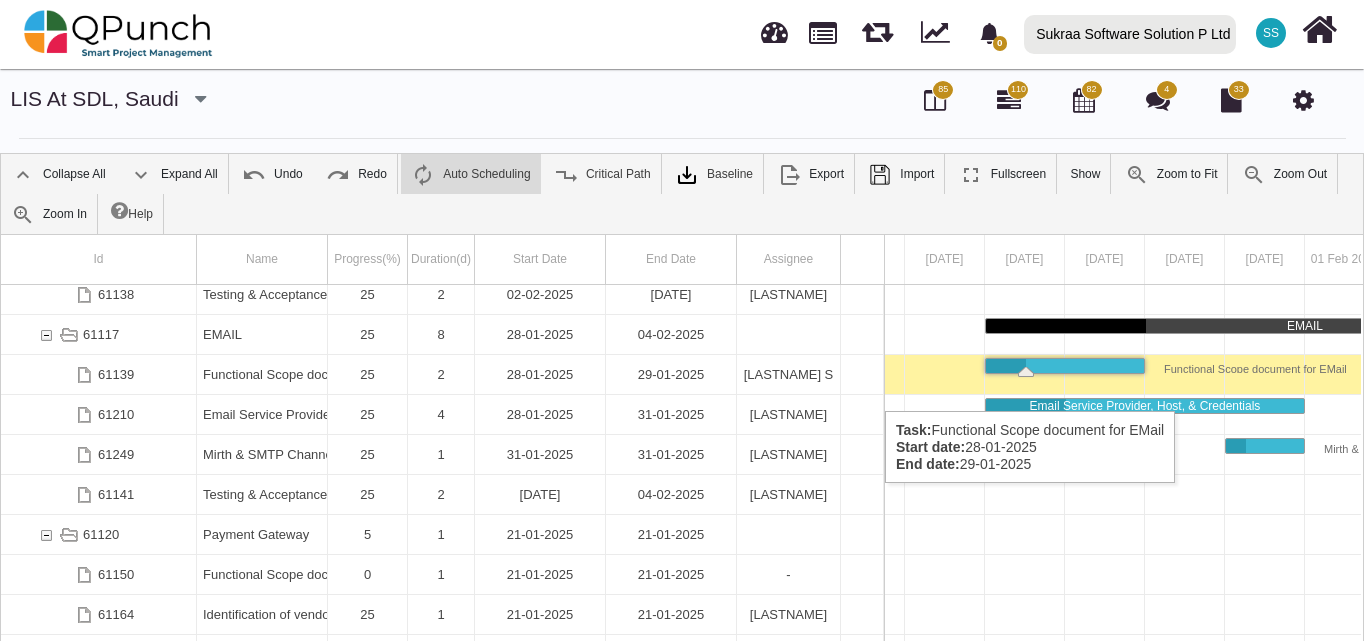 click on "29-01-2025" at bounding box center (671, 374) 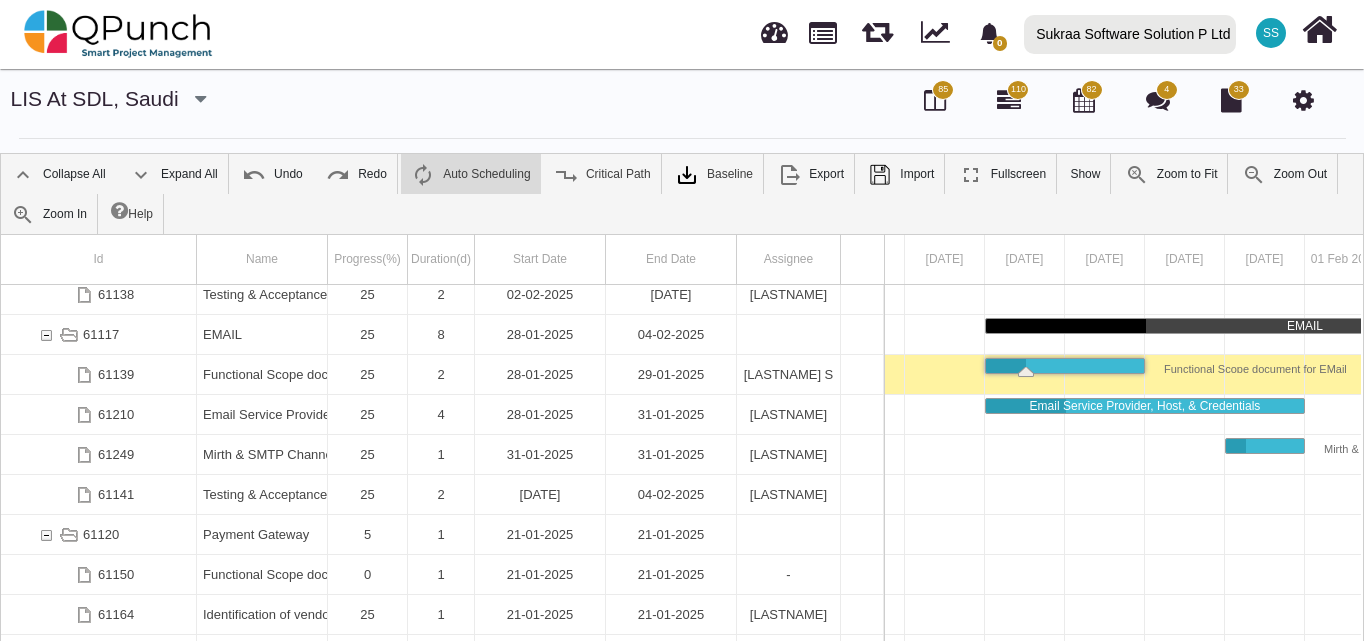 click on "29-01-2025" at bounding box center (671, 374) 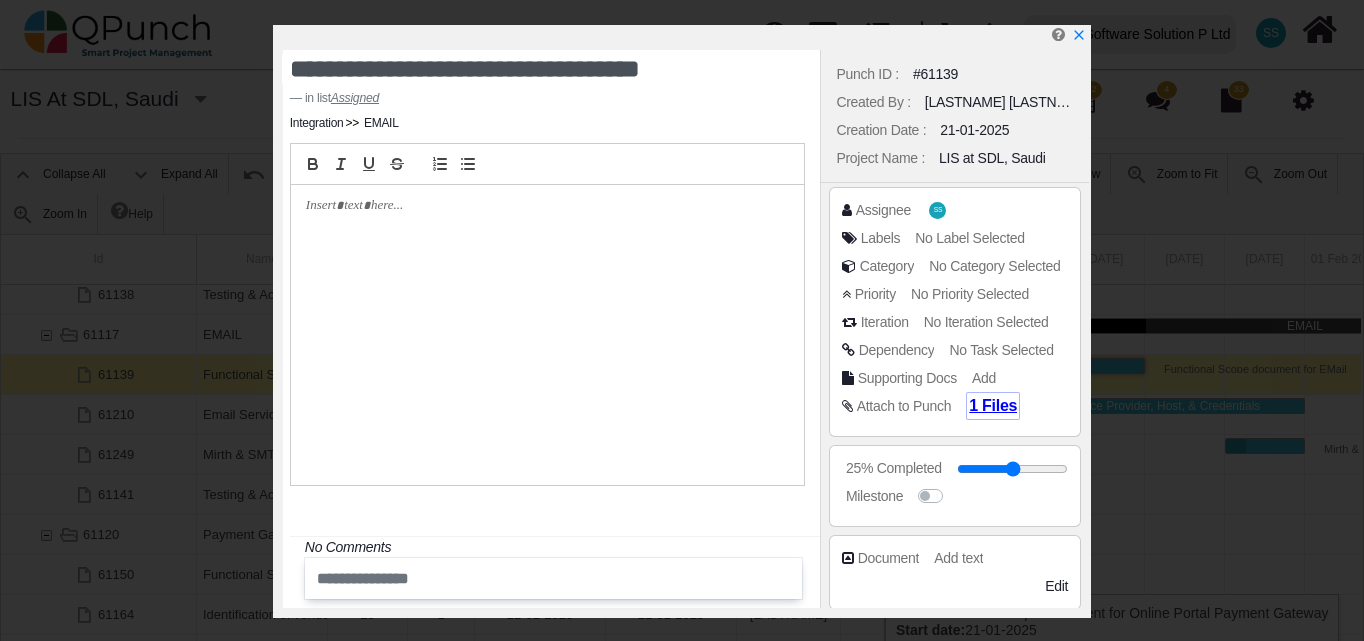 click on "1
Files" at bounding box center (993, 405) 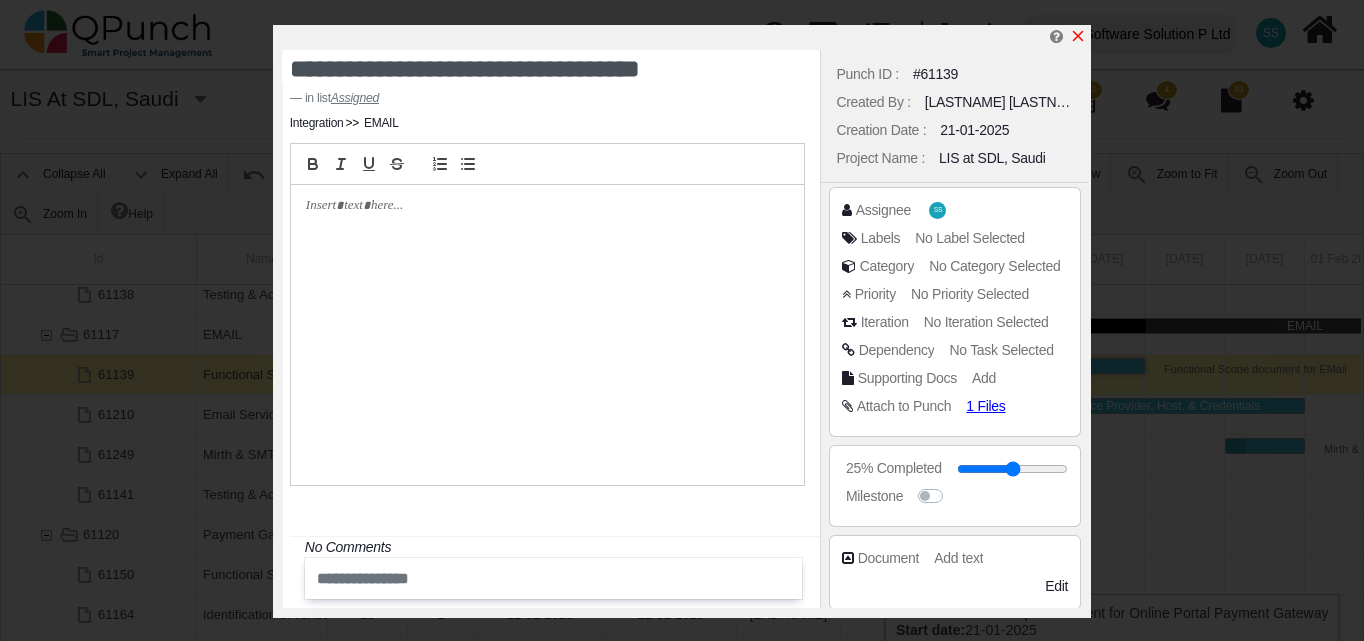 click at bounding box center [1078, 36] 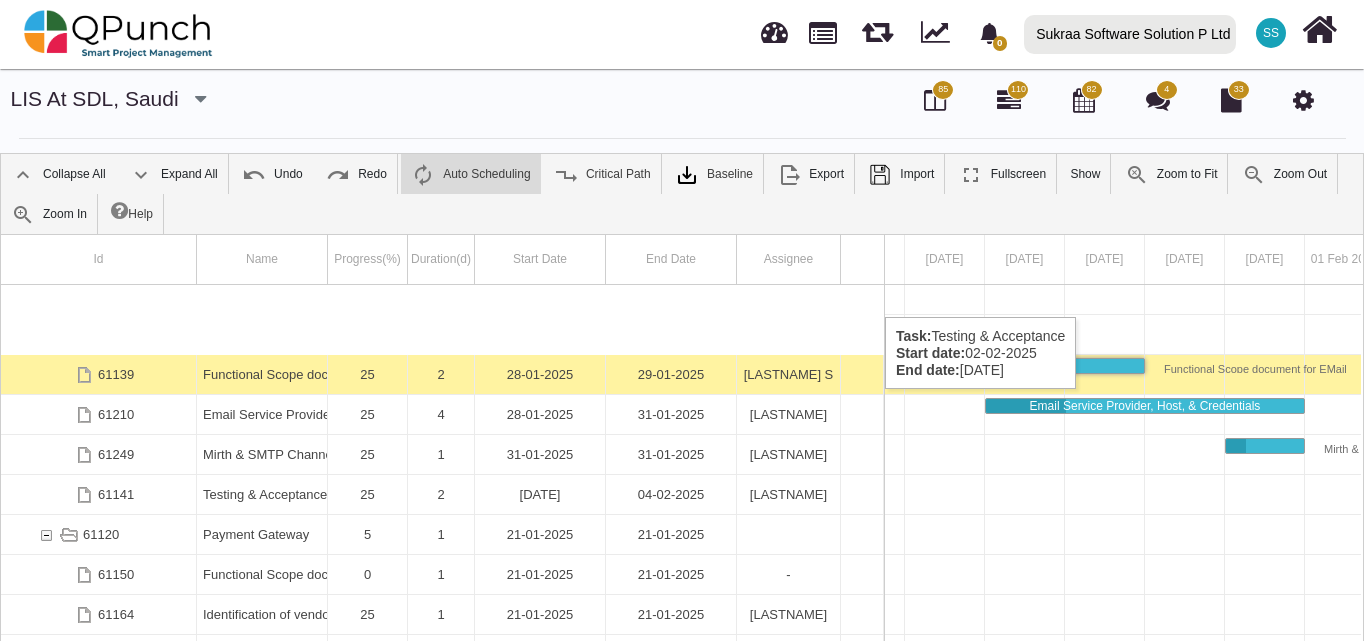scroll, scrollTop: 2790, scrollLeft: 0, axis: vertical 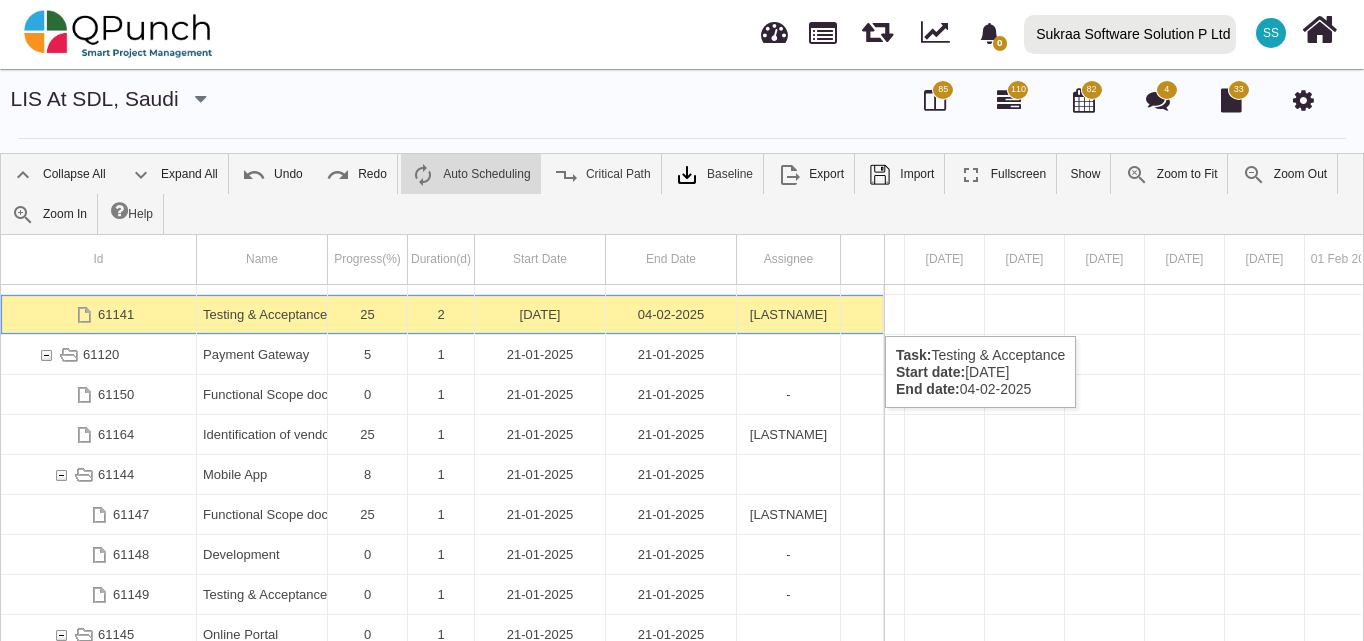 click on "04-02-2025" at bounding box center [671, 314] 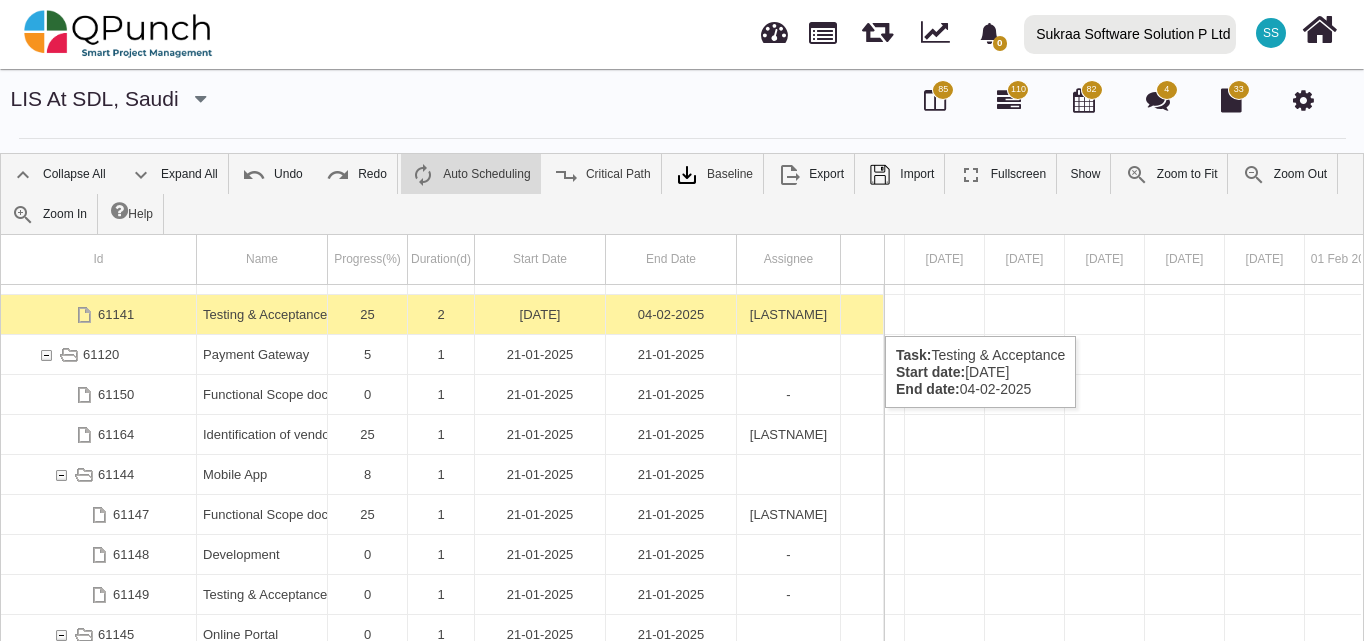 scroll, scrollTop: 0, scrollLeft: 3900, axis: horizontal 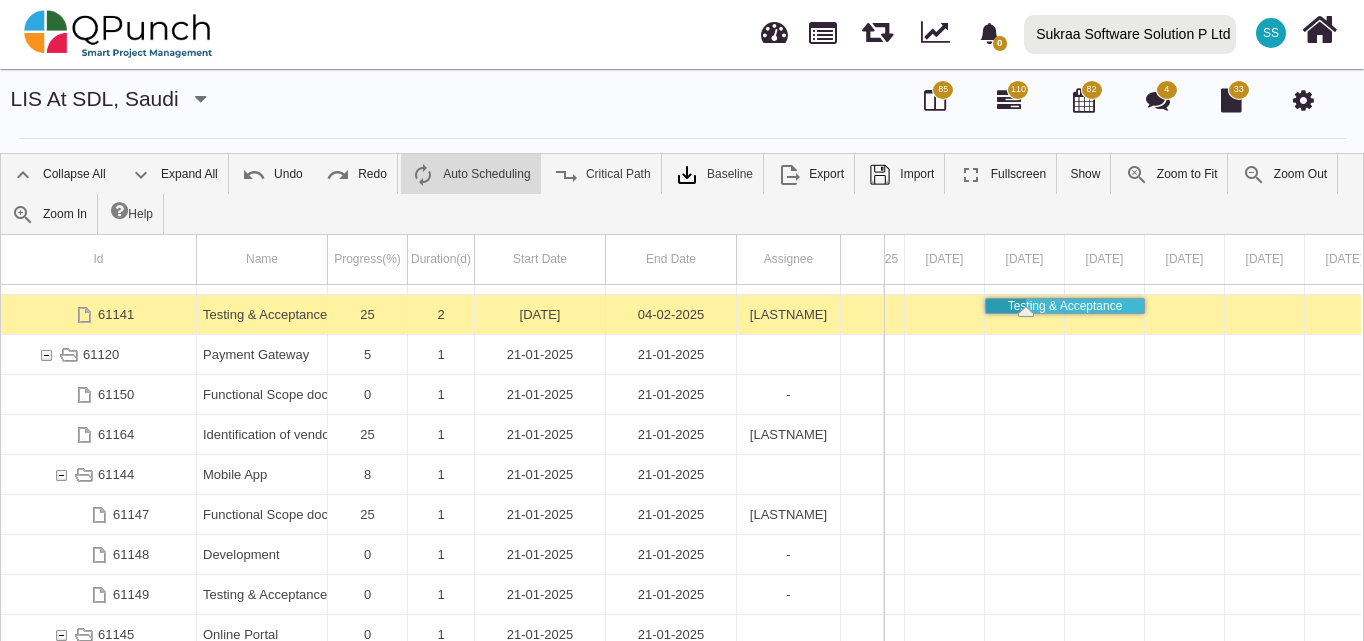 click on "04-02-2025" at bounding box center [671, 314] 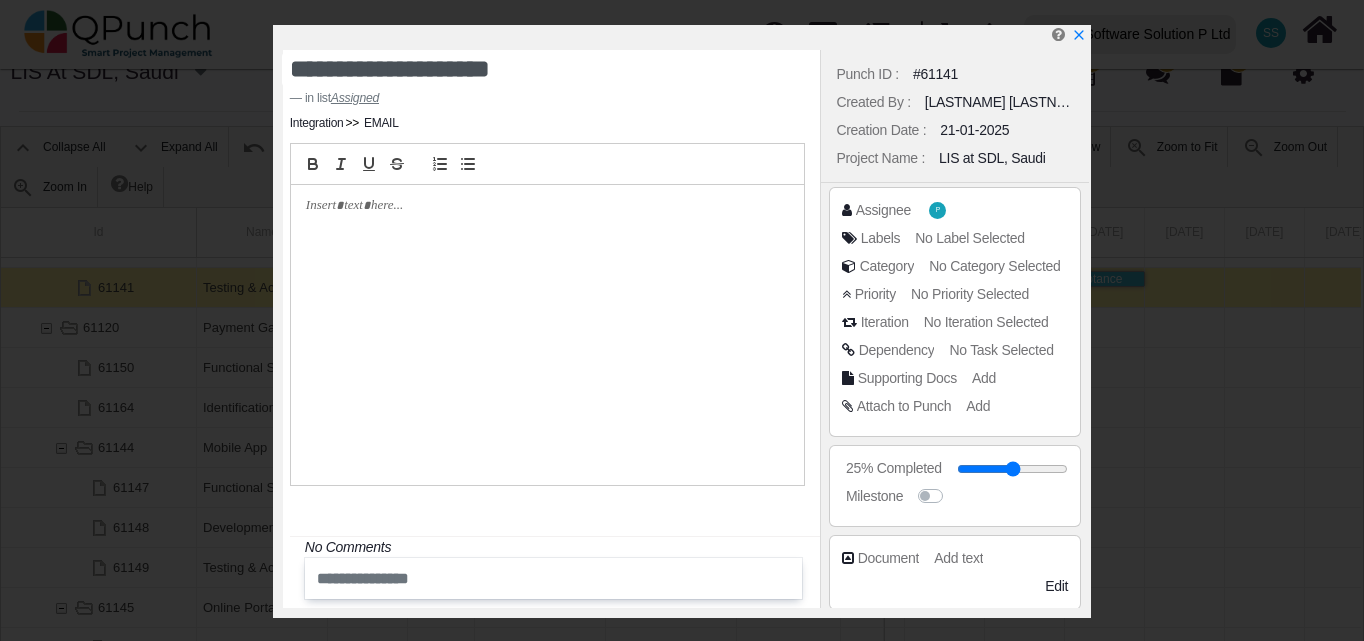 scroll, scrollTop: 0, scrollLeft: 0, axis: both 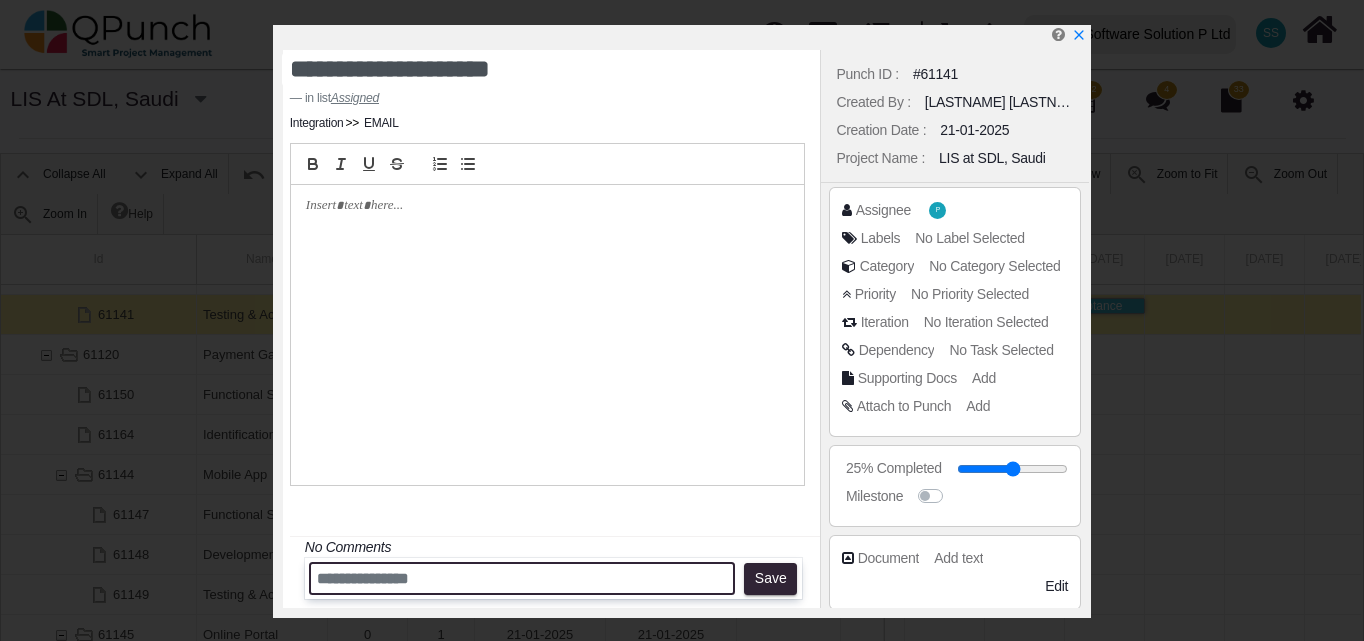 click at bounding box center (522, 578) 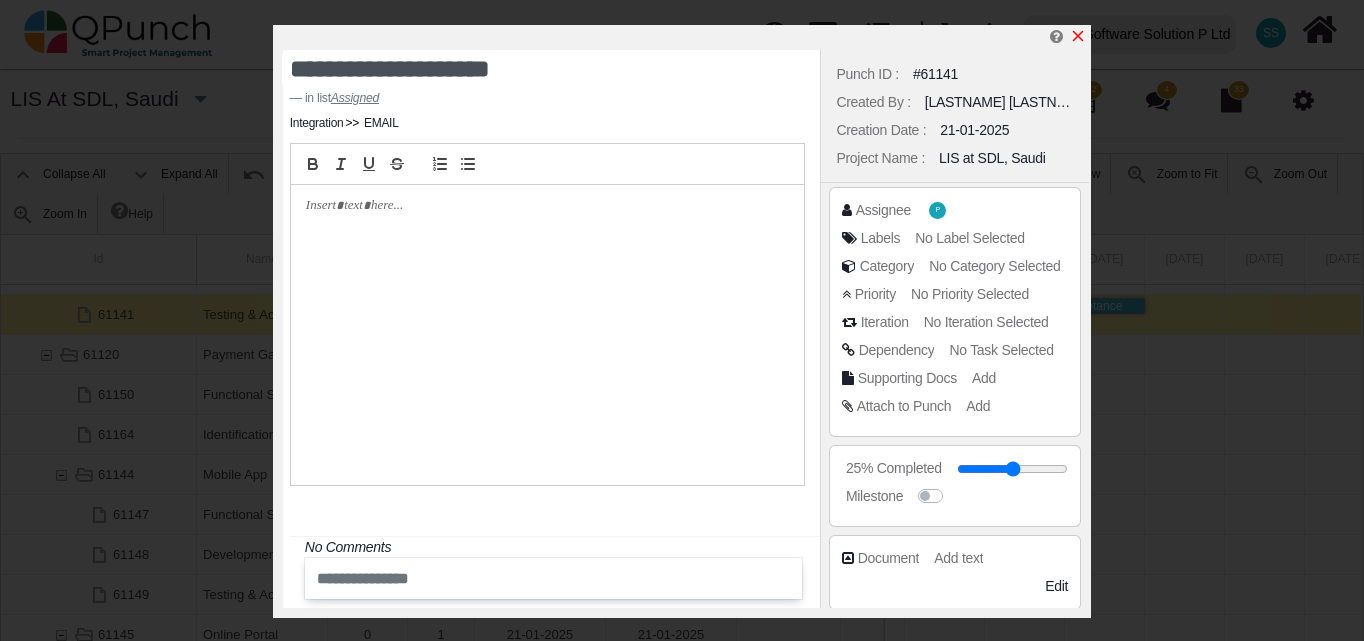 click at bounding box center [1078, 36] 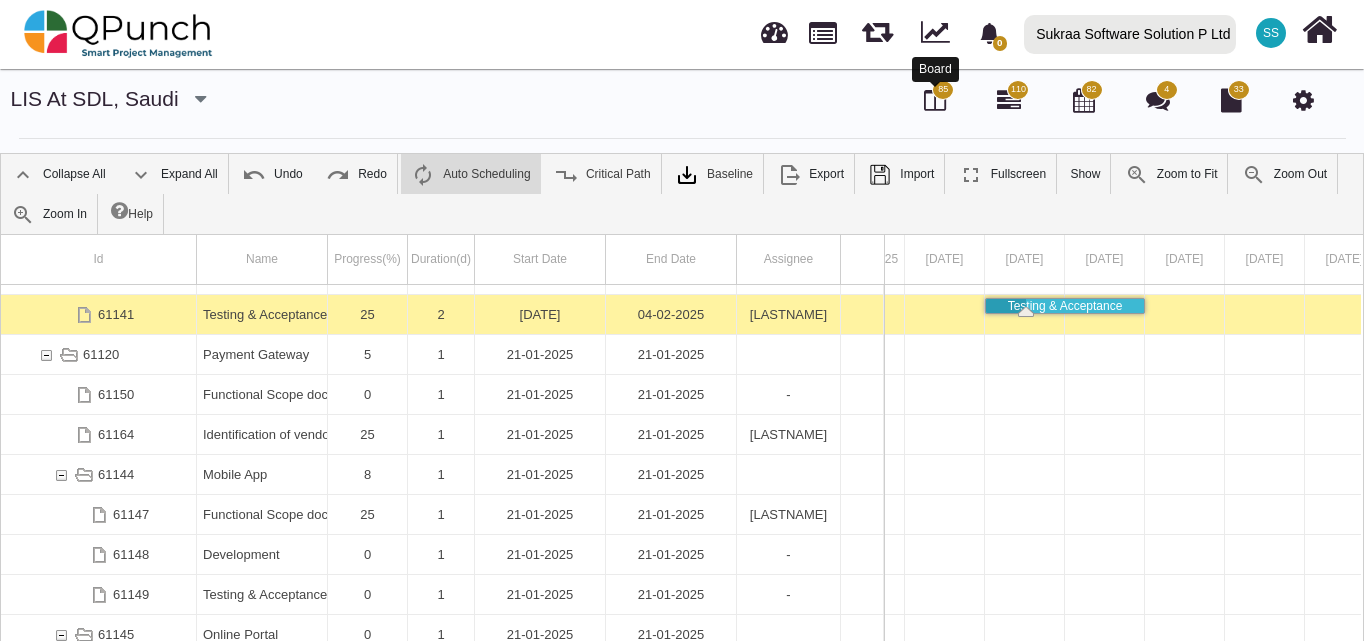 click at bounding box center (935, 100) 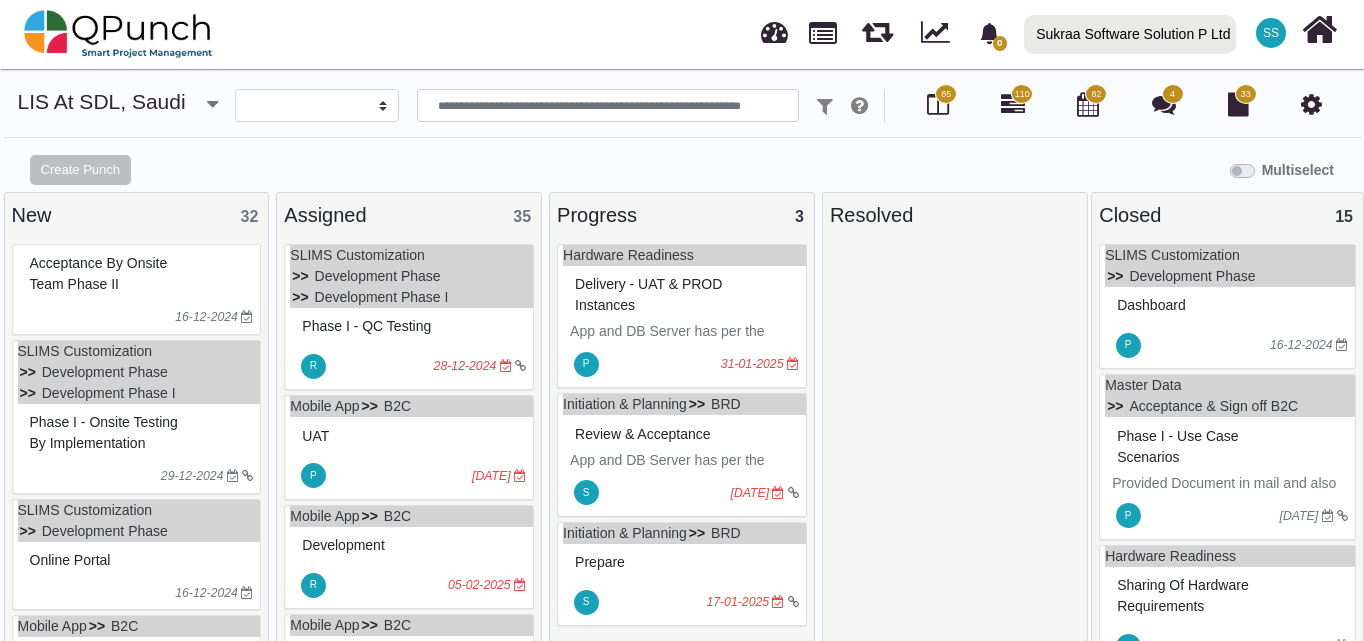 scroll, scrollTop: 14, scrollLeft: 0, axis: vertical 